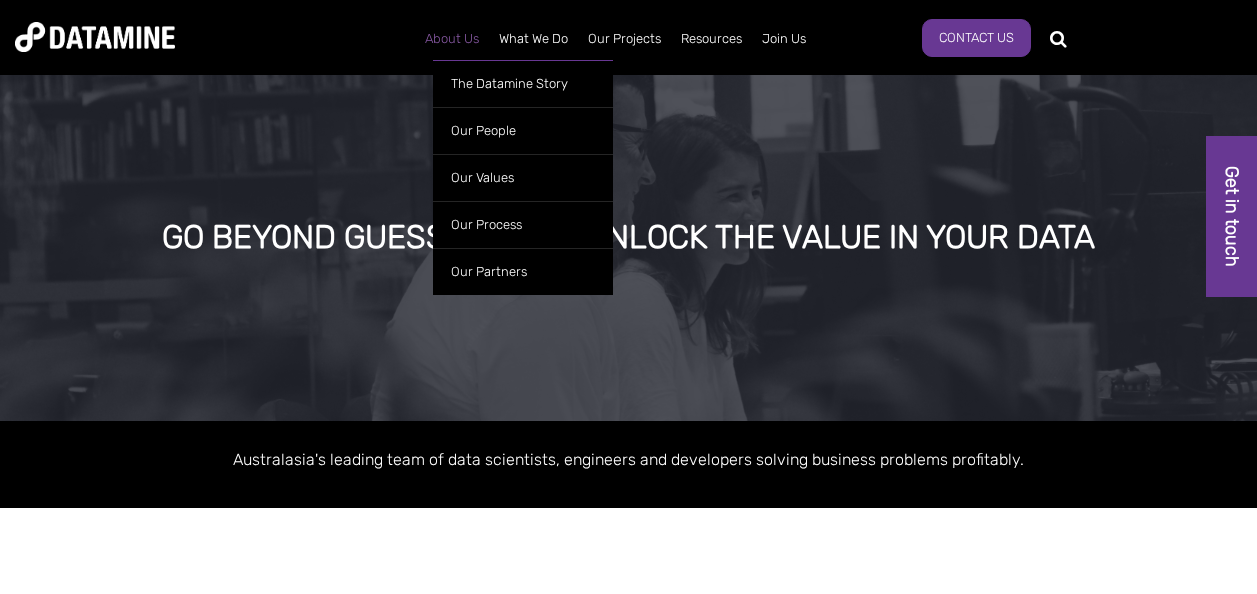 scroll, scrollTop: 0, scrollLeft: 0, axis: both 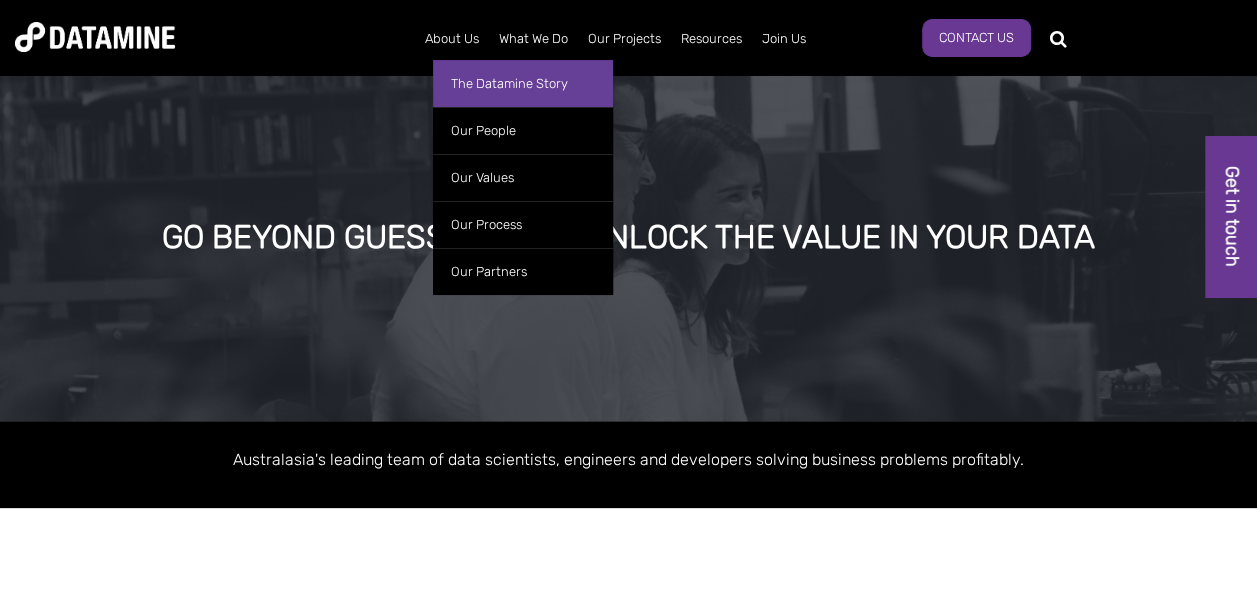 click on "The Datamine Story" at bounding box center (523, 83) 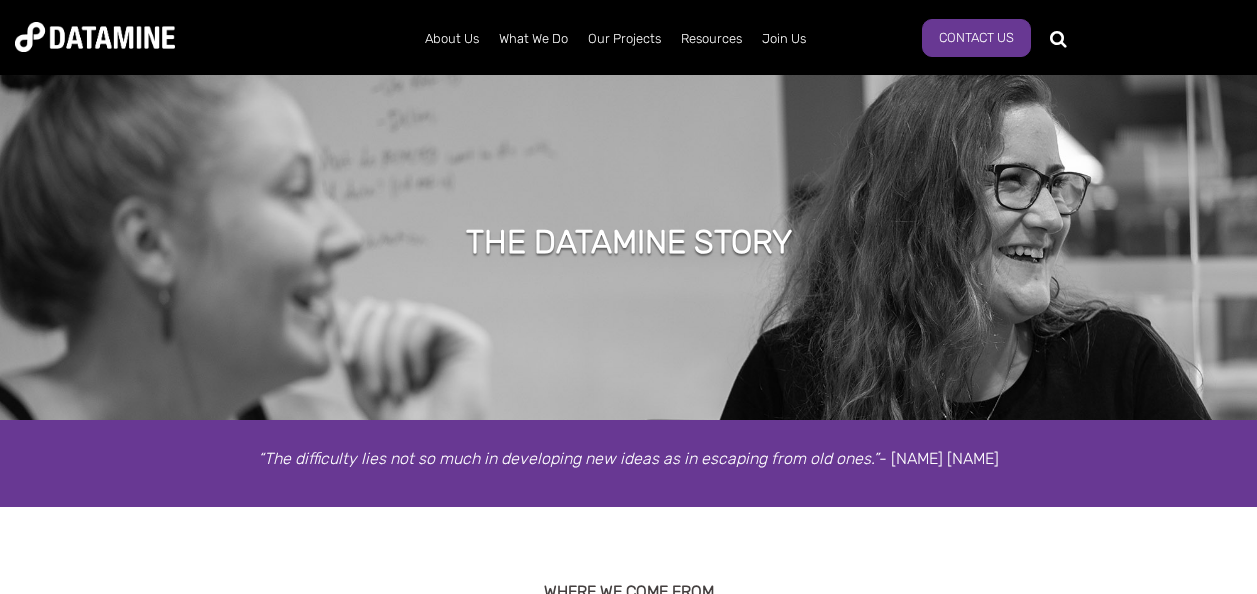 scroll, scrollTop: 0, scrollLeft: 0, axis: both 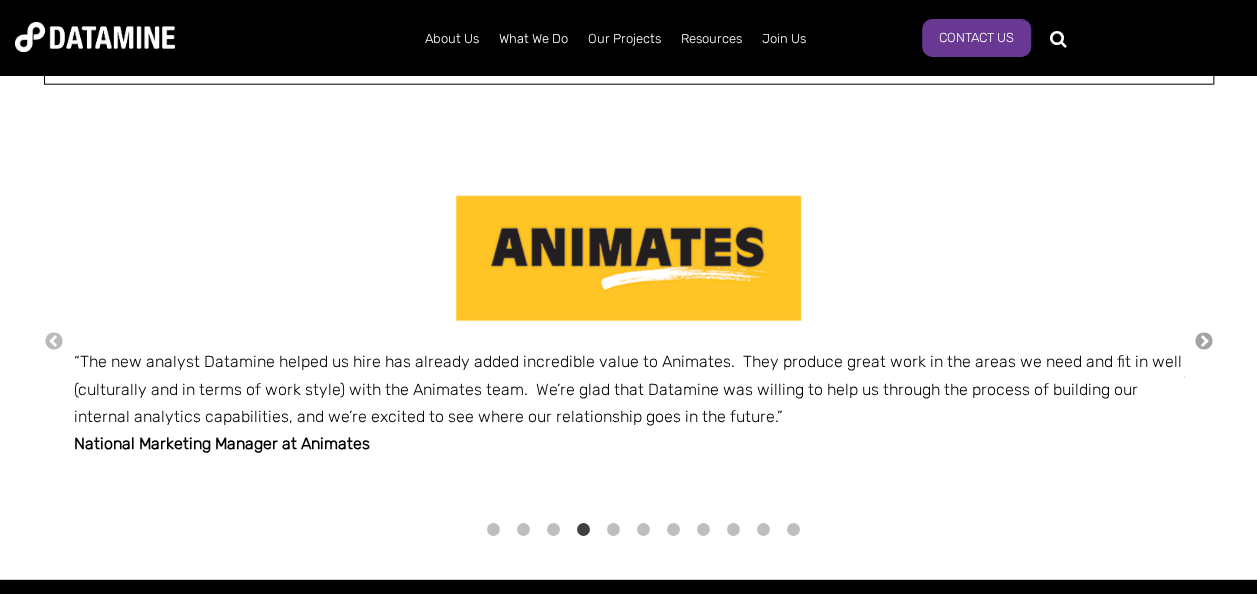click on "→" at bounding box center (1204, 342) 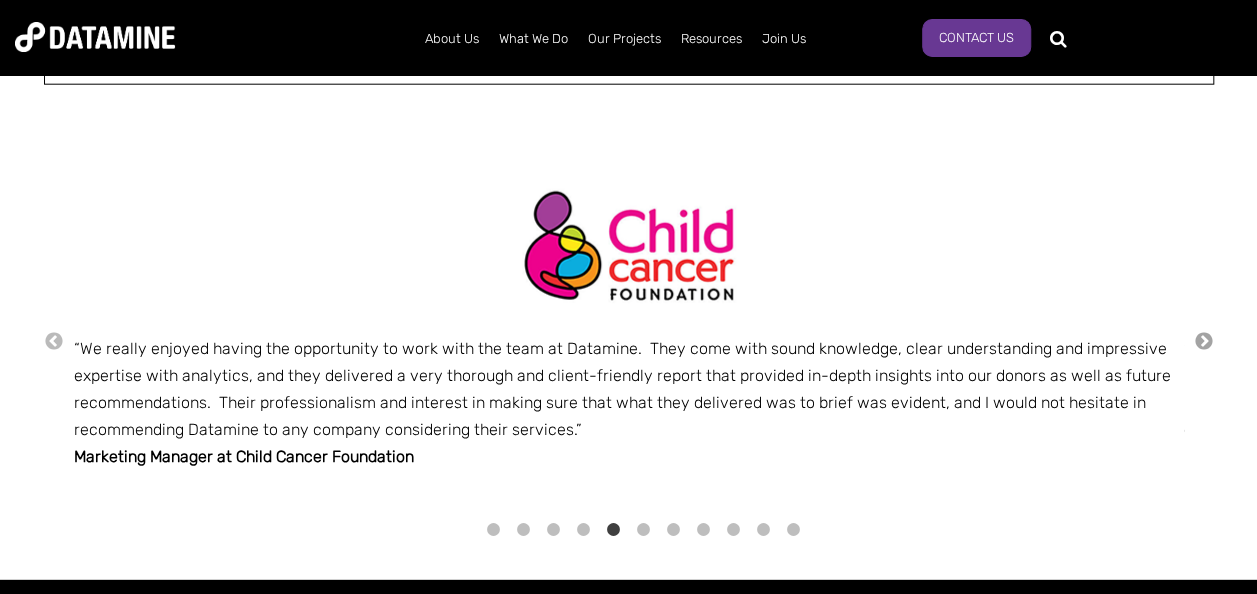 click on "→" at bounding box center (1204, 342) 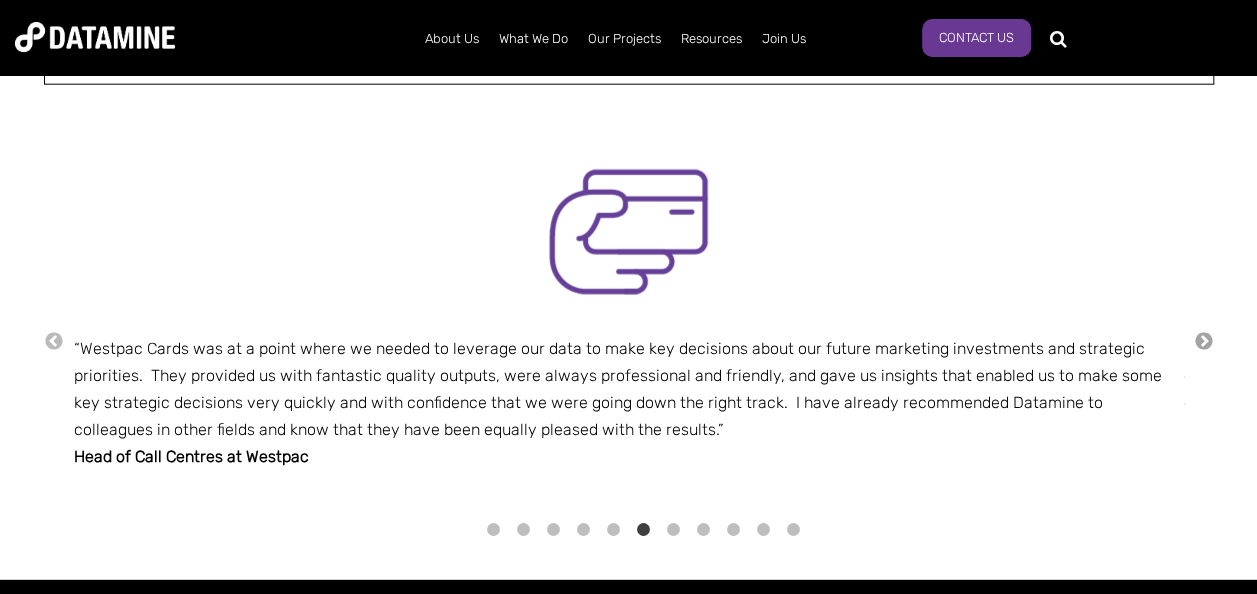 click on "→" at bounding box center (1204, 342) 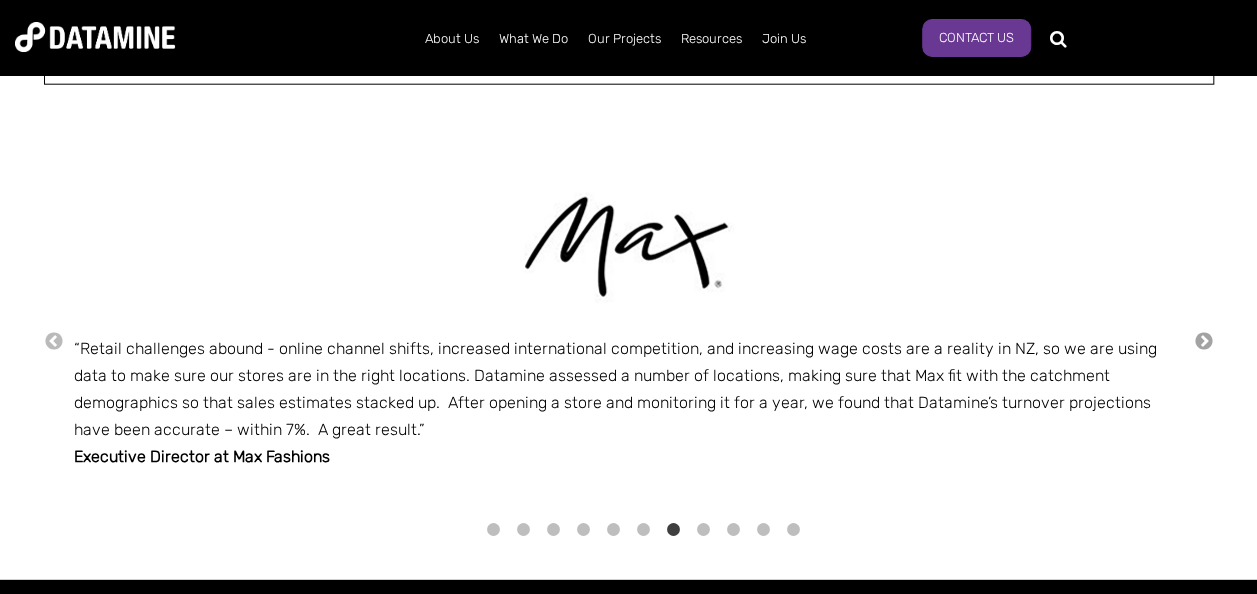 click on "→" at bounding box center (1204, 342) 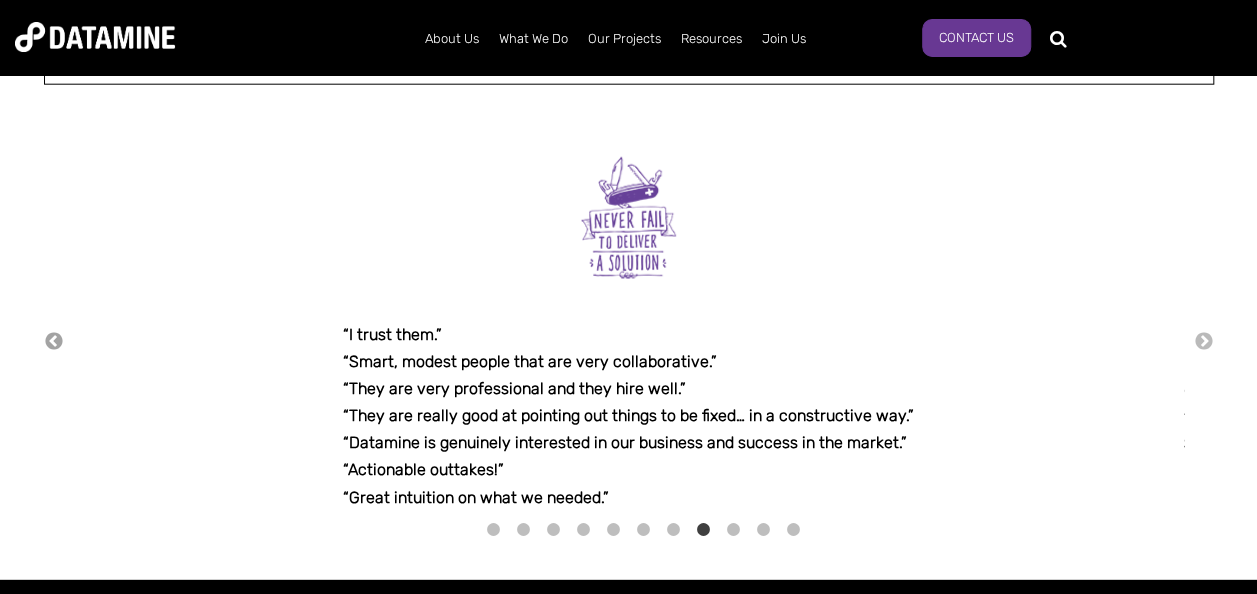 click on "←" at bounding box center (54, 342) 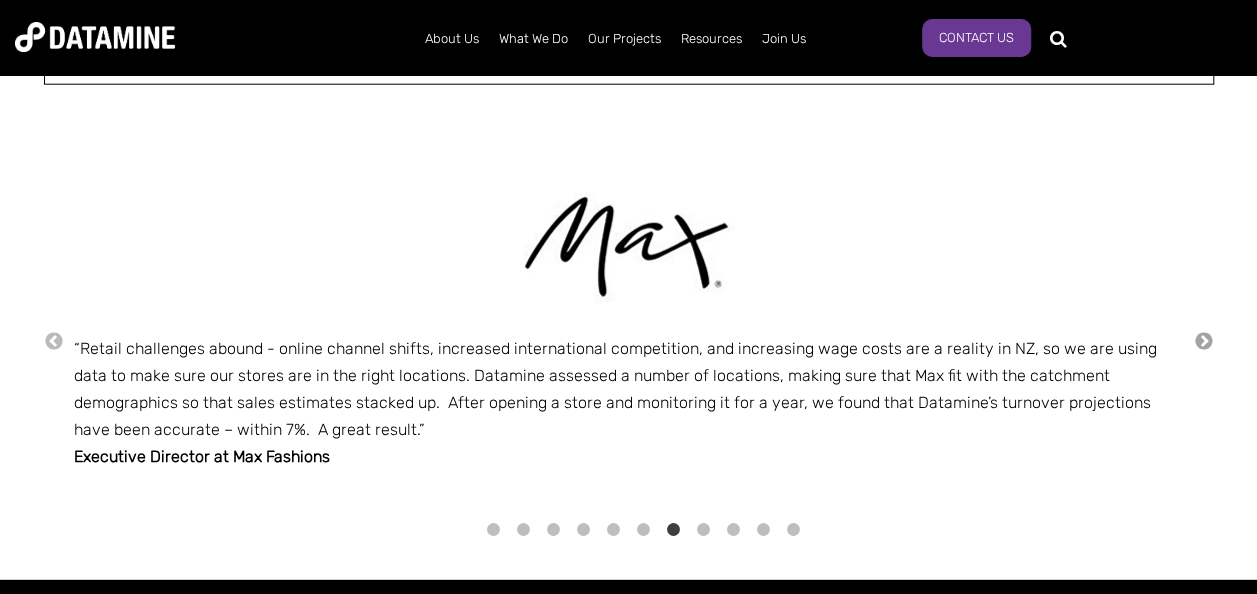 click on "→" at bounding box center (1204, 342) 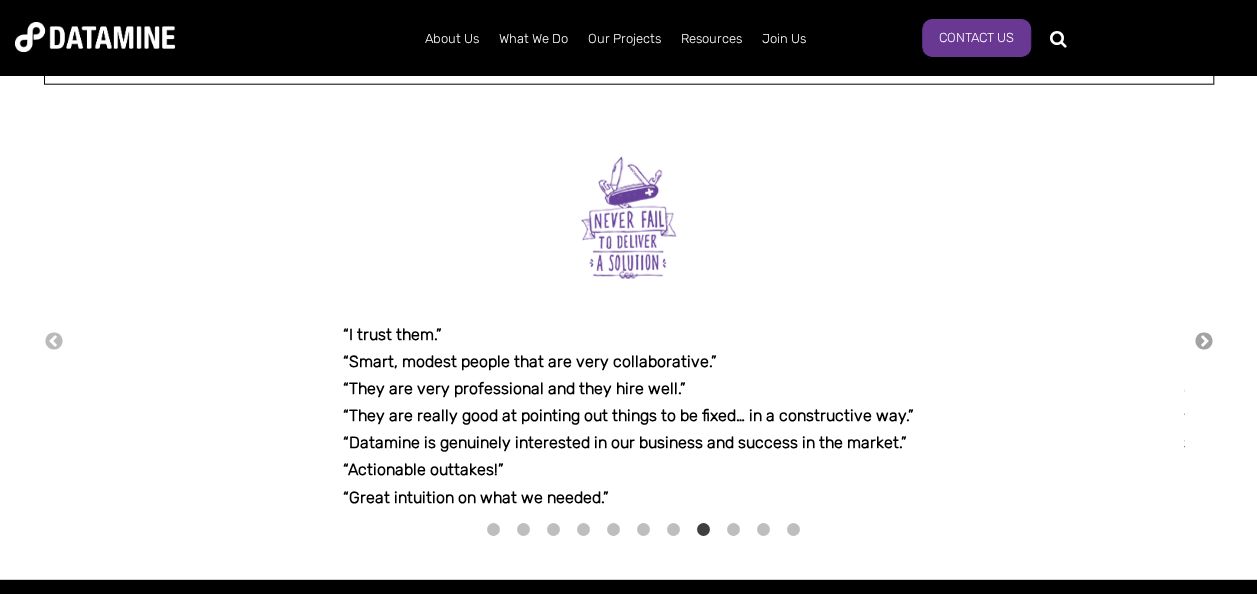 click on "→" at bounding box center [1204, 342] 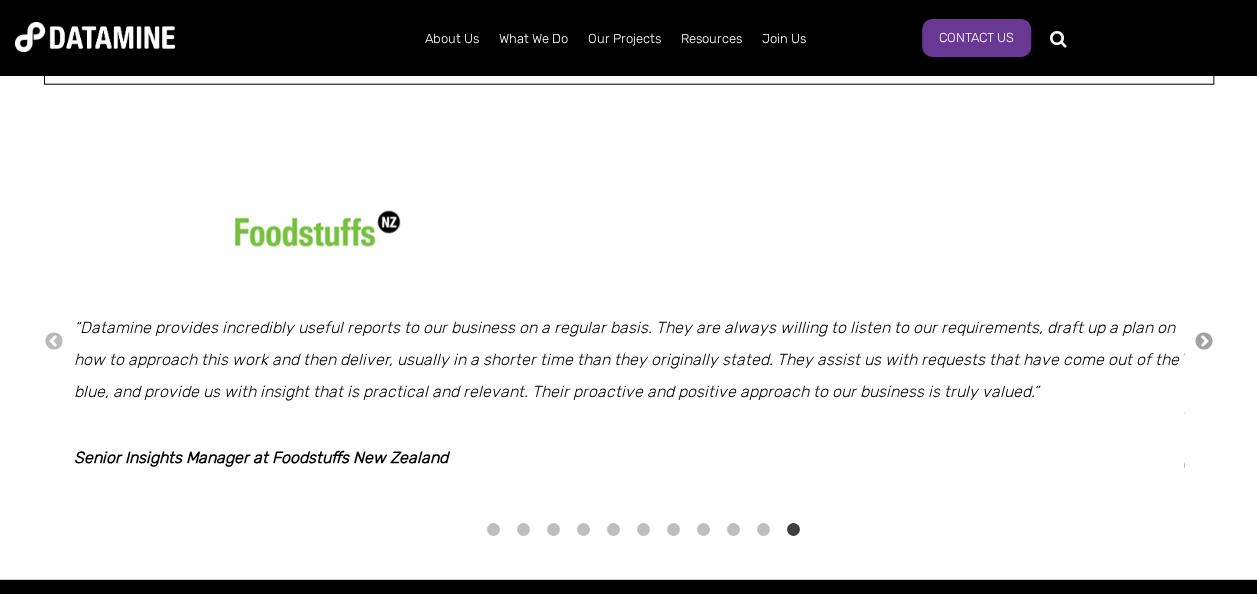 click on "→" at bounding box center (1204, 342) 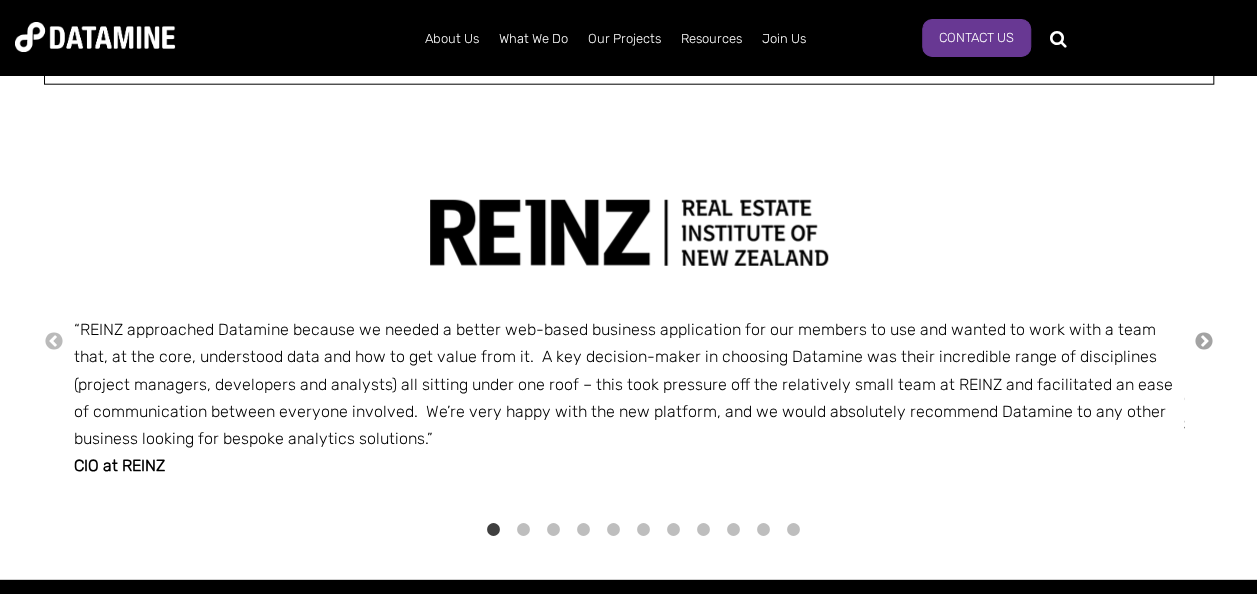 click on "→" at bounding box center [1204, 342] 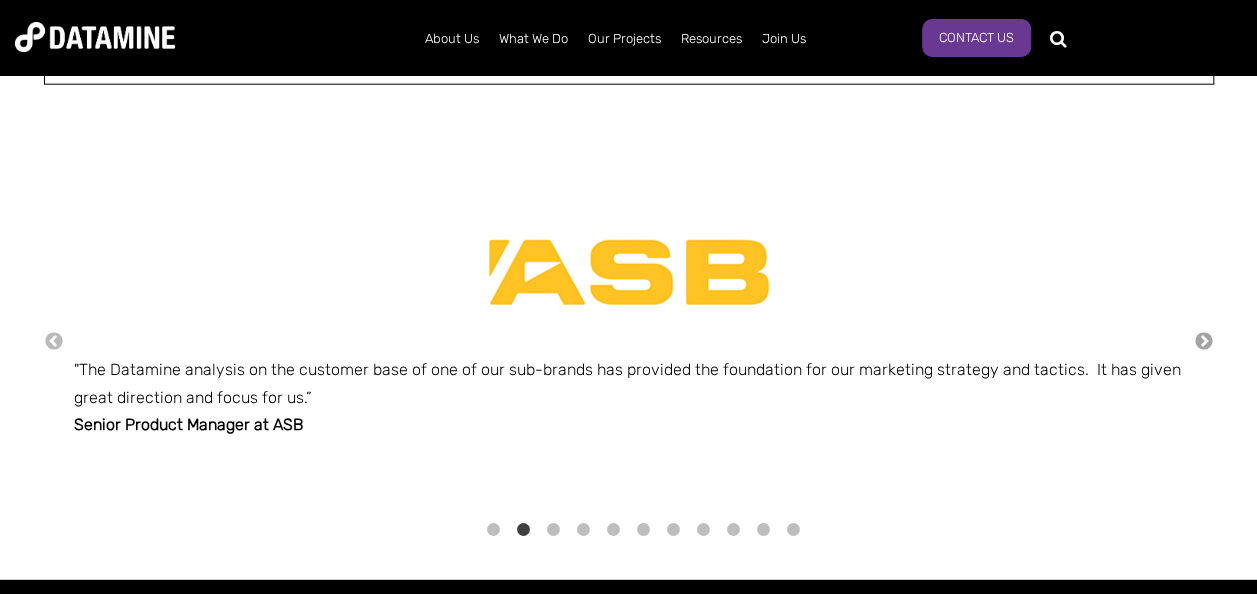 click on "→" at bounding box center [1204, 342] 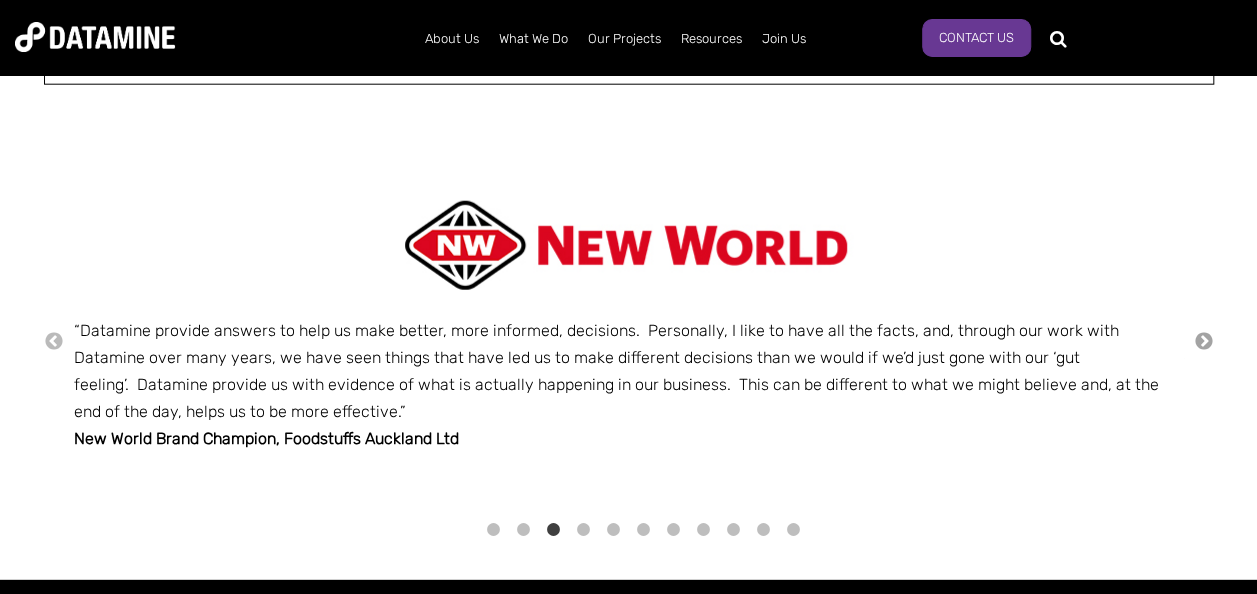 click on "→" at bounding box center [1204, 342] 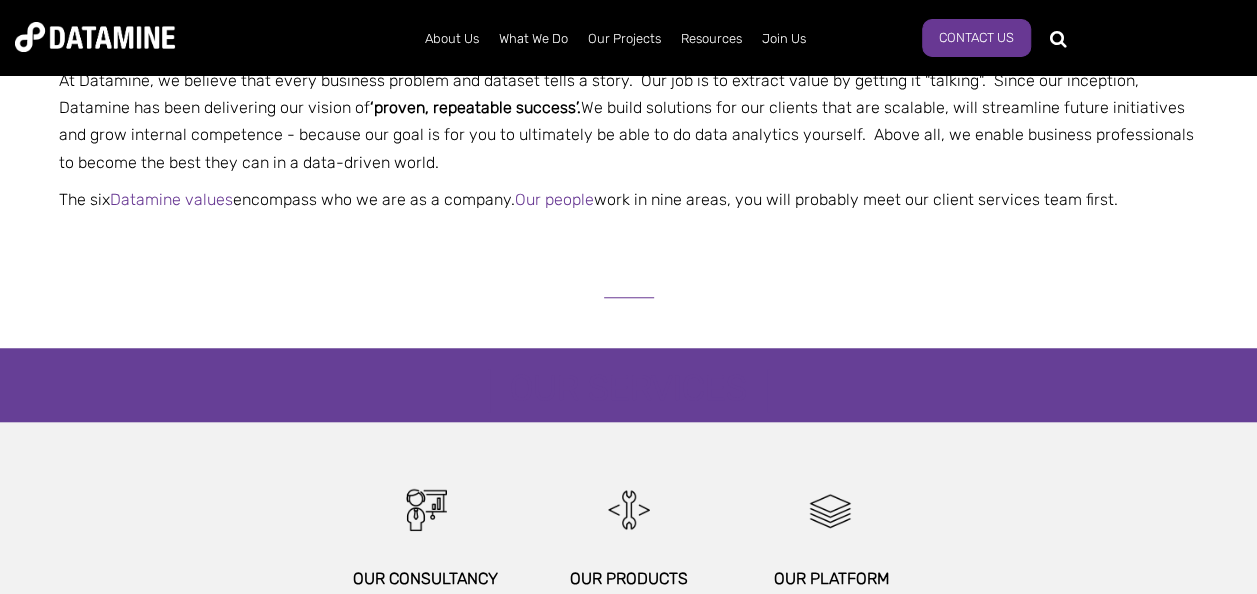 scroll, scrollTop: 700, scrollLeft: 0, axis: vertical 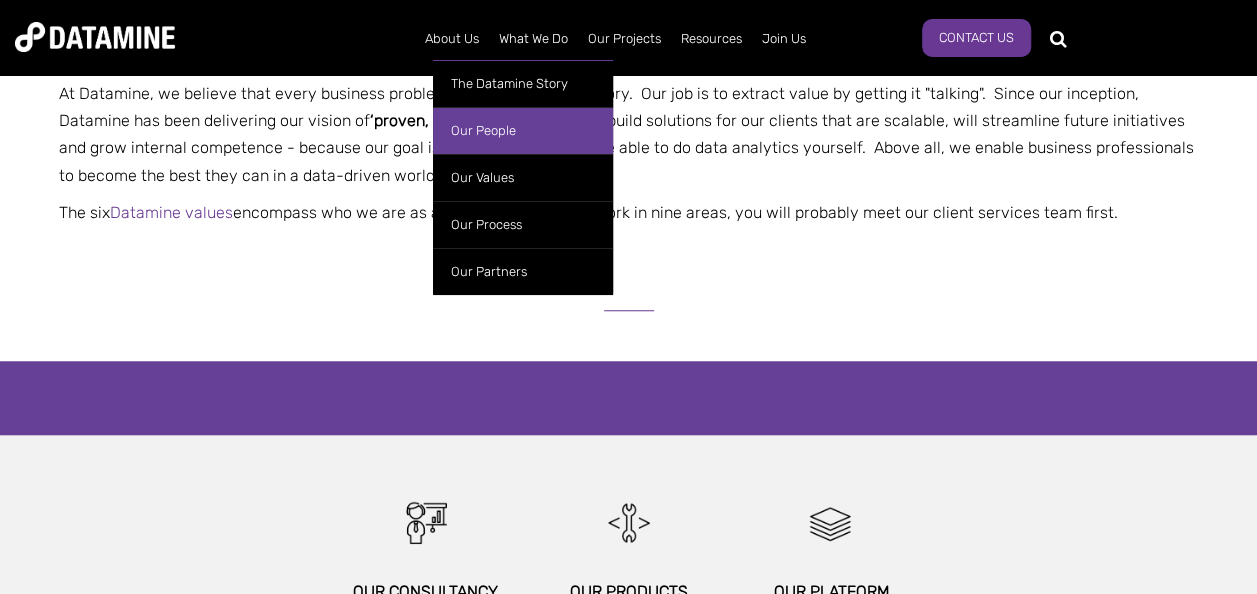 click on "Our People" at bounding box center (523, 130) 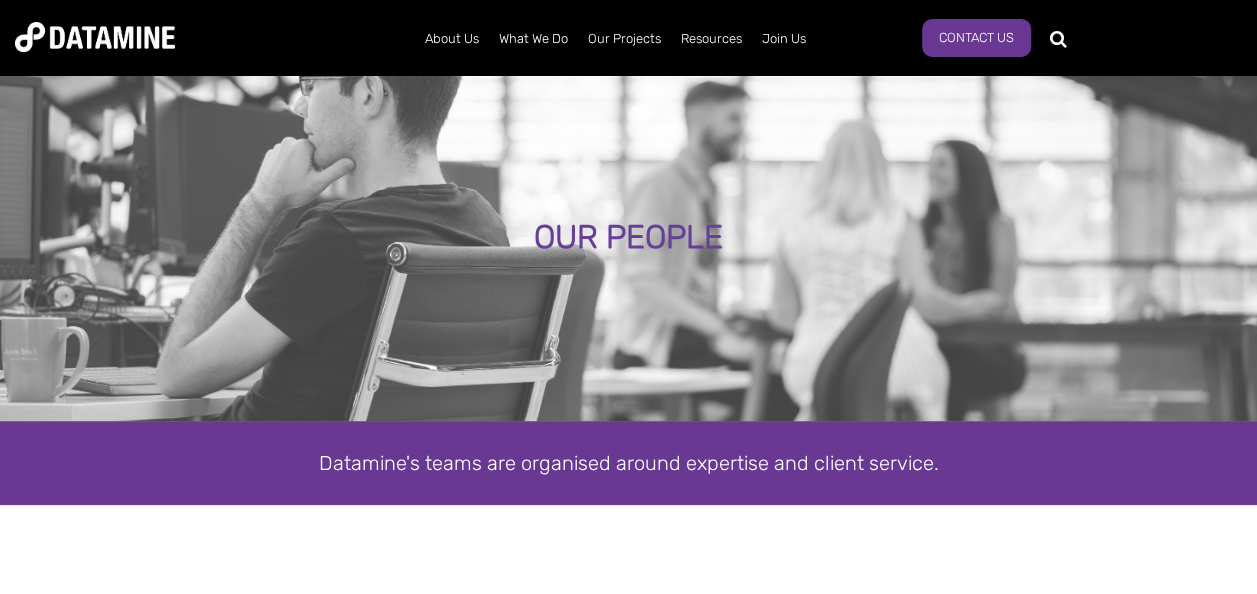 scroll, scrollTop: 6, scrollLeft: 0, axis: vertical 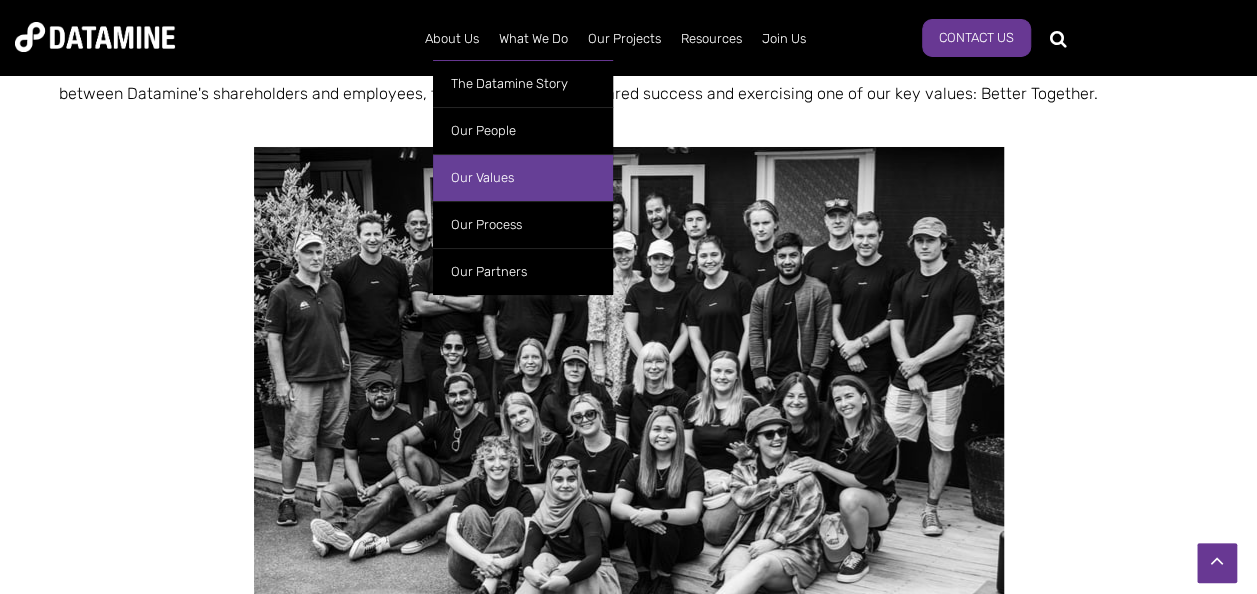 click on "Our Values" at bounding box center [523, 177] 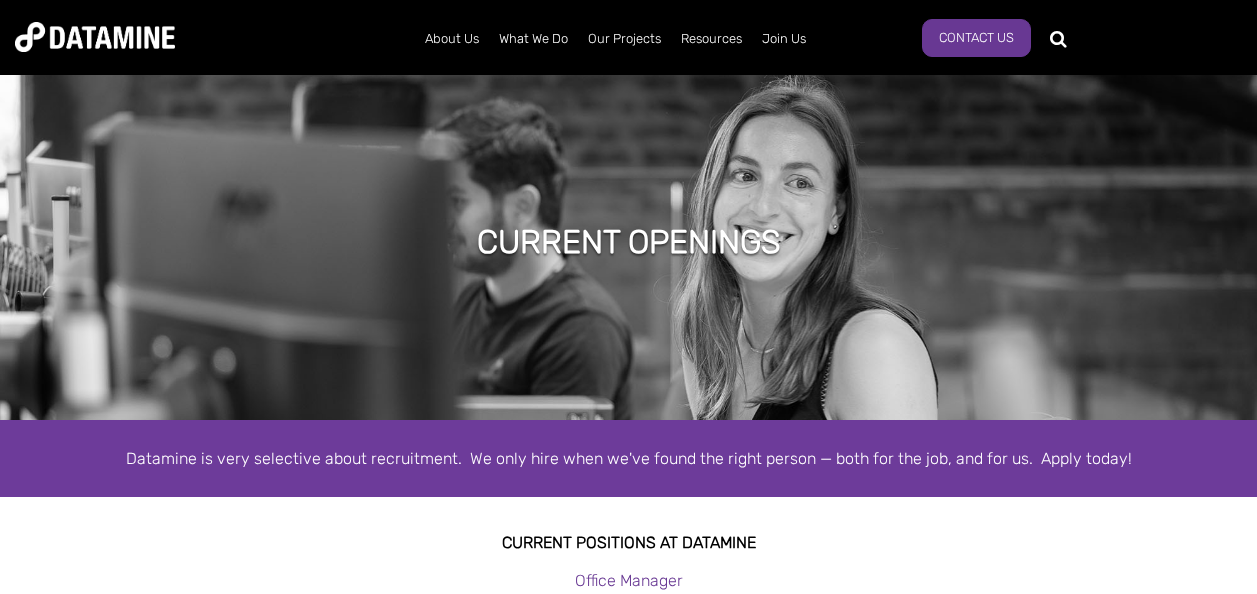 scroll, scrollTop: 0, scrollLeft: 0, axis: both 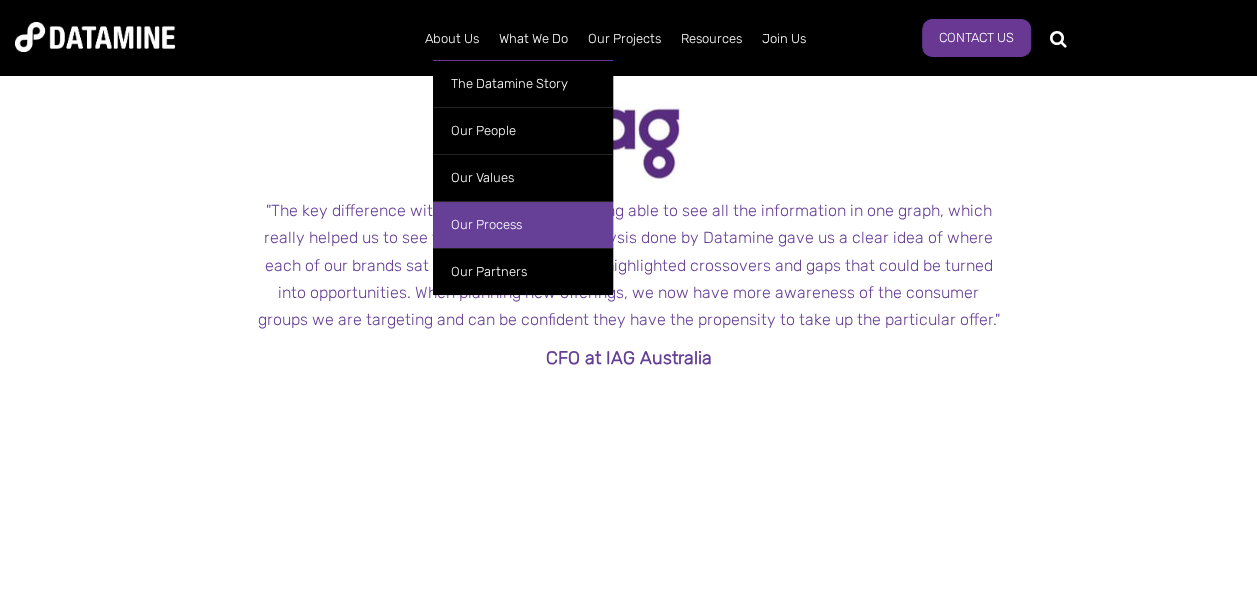 click on "Our Process" at bounding box center [523, 224] 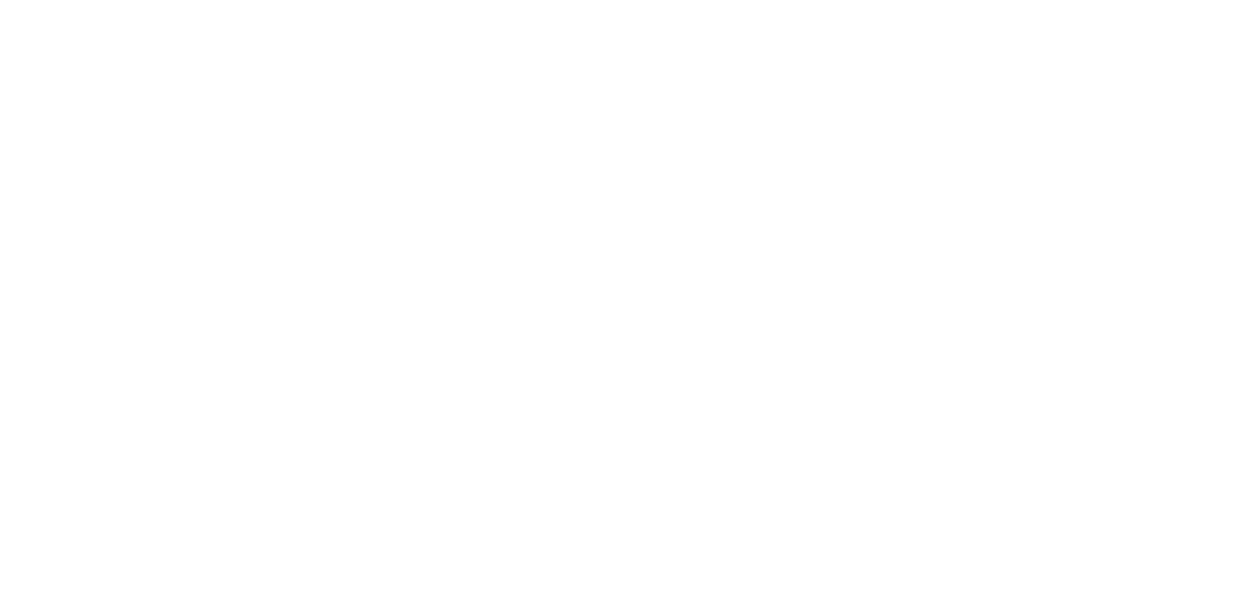 scroll, scrollTop: 0, scrollLeft: 0, axis: both 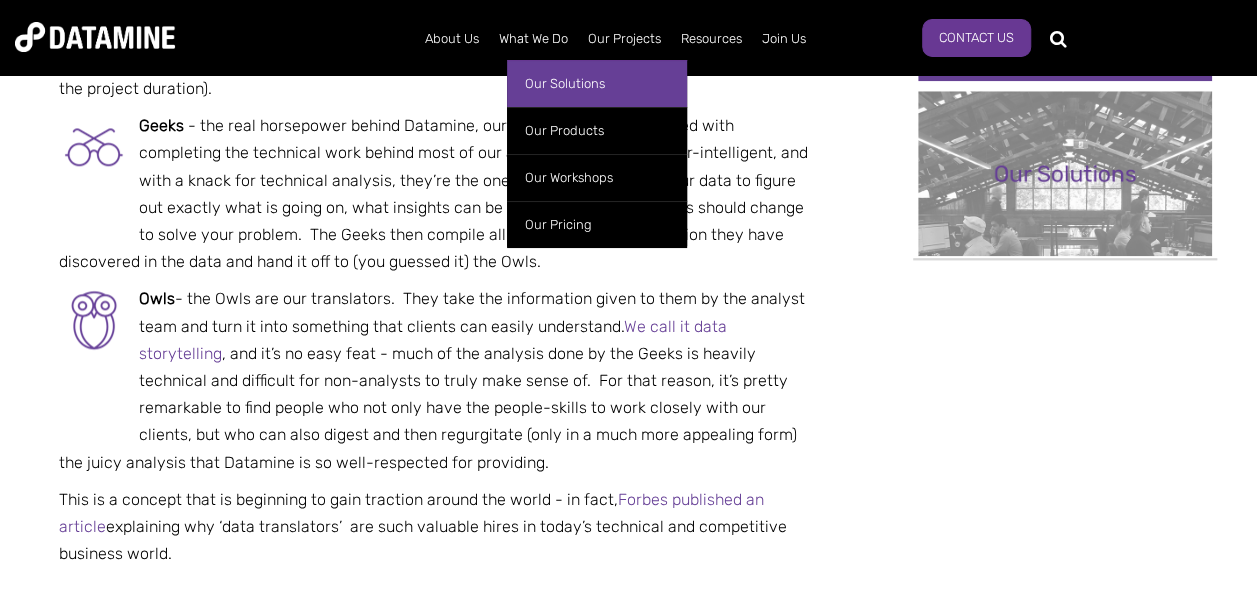 click on "Our Solutions" at bounding box center [597, 83] 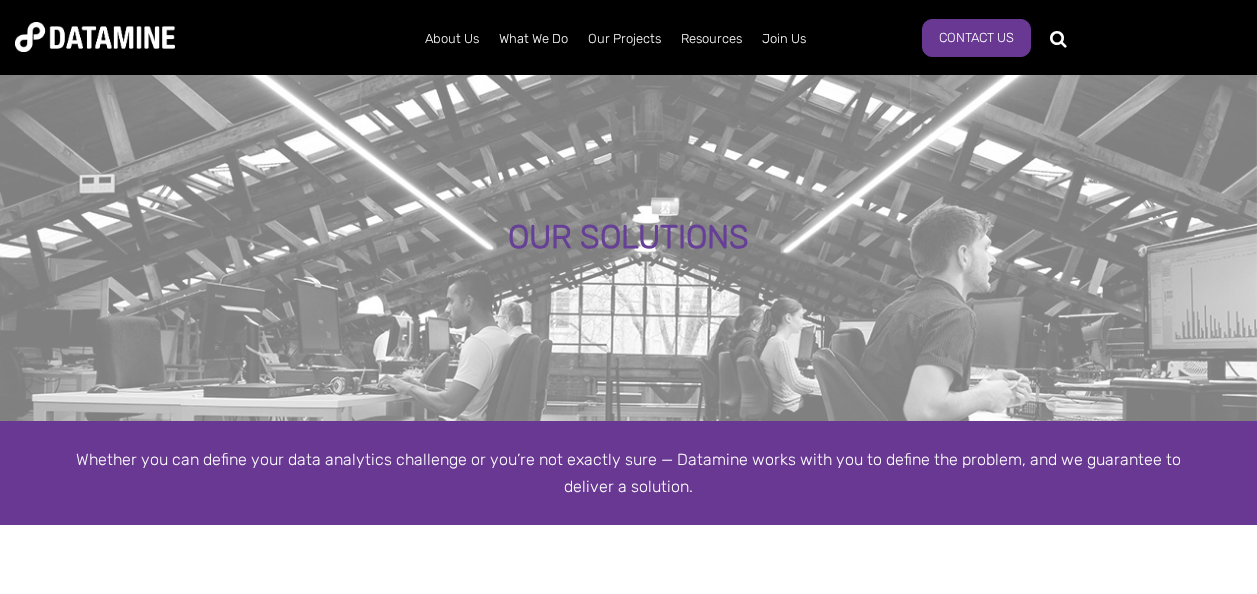 scroll, scrollTop: 0, scrollLeft: 0, axis: both 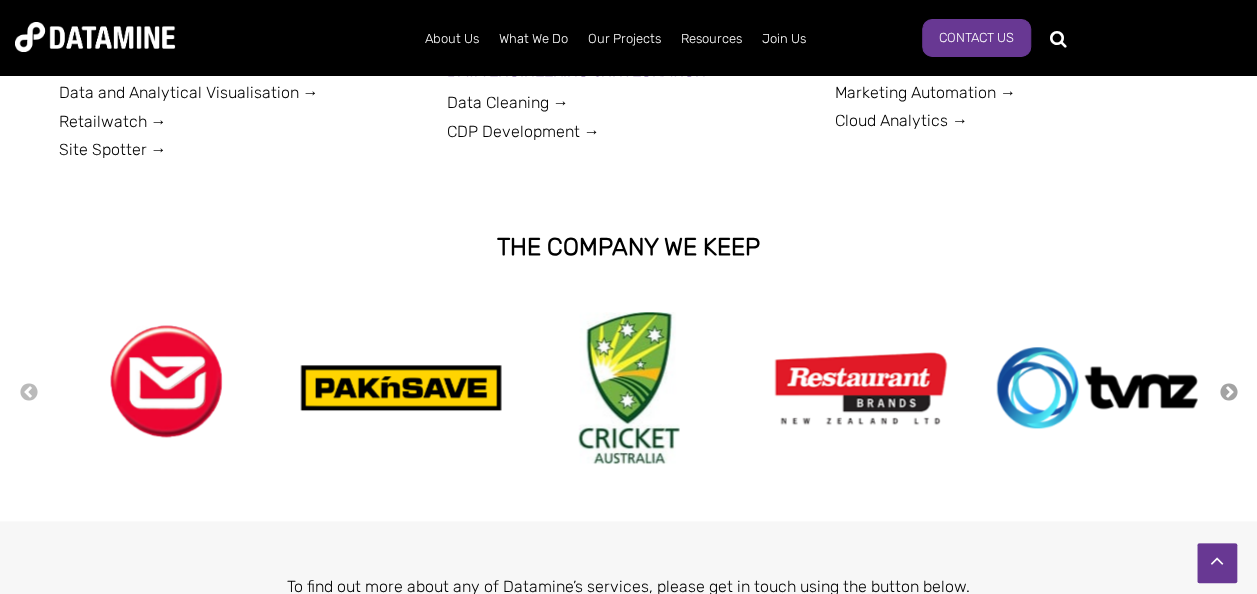 click on "Next" at bounding box center [1229, 393] 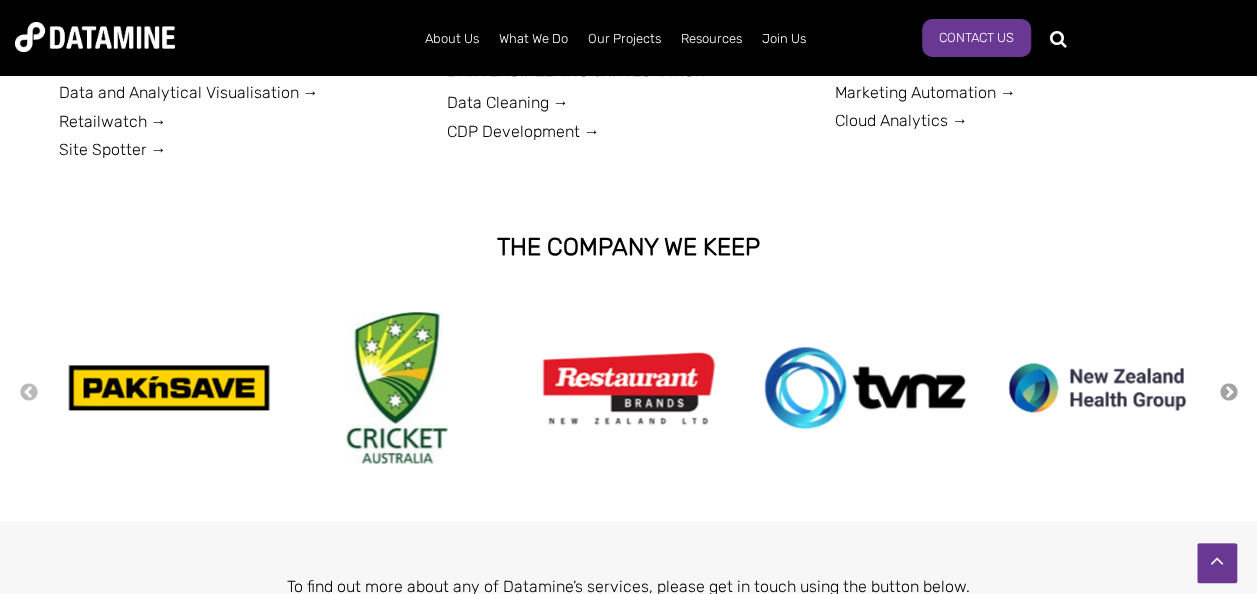 click on "Next" at bounding box center (1229, 393) 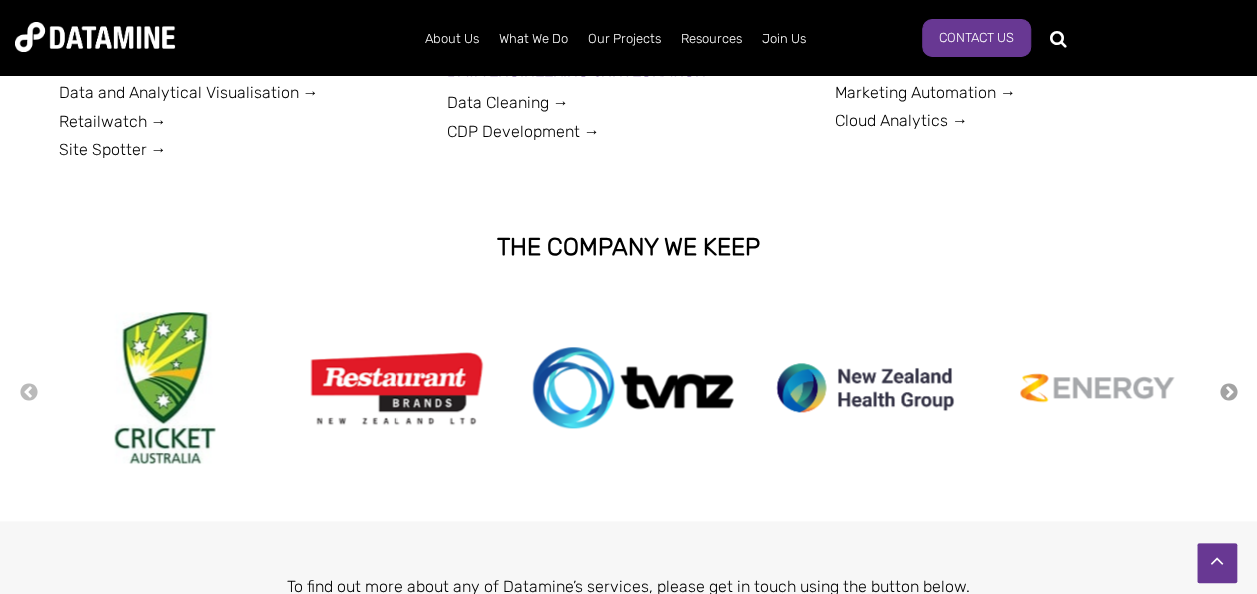 click on "Next" at bounding box center (1229, 393) 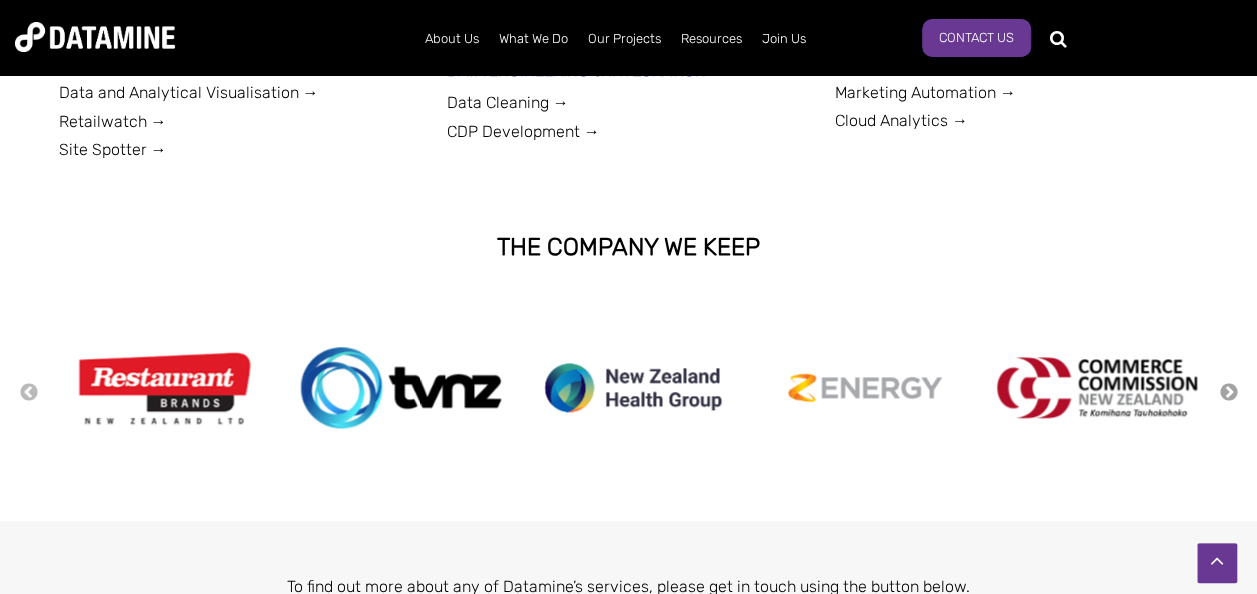 click on "Next" at bounding box center (1229, 393) 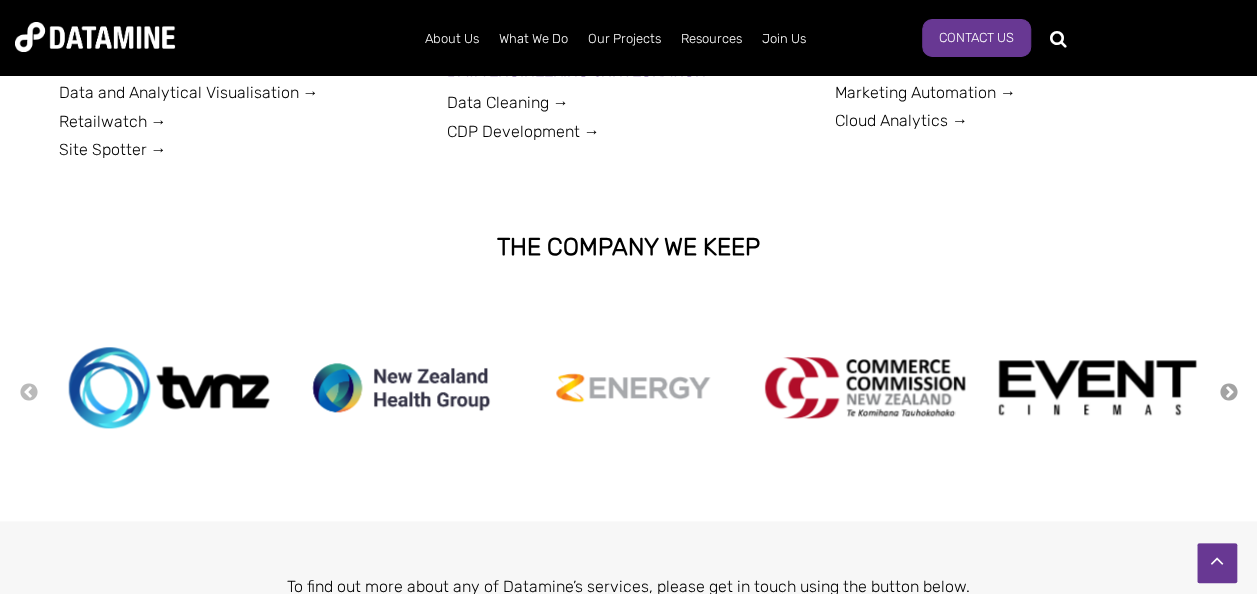 click on "Next" at bounding box center (1229, 393) 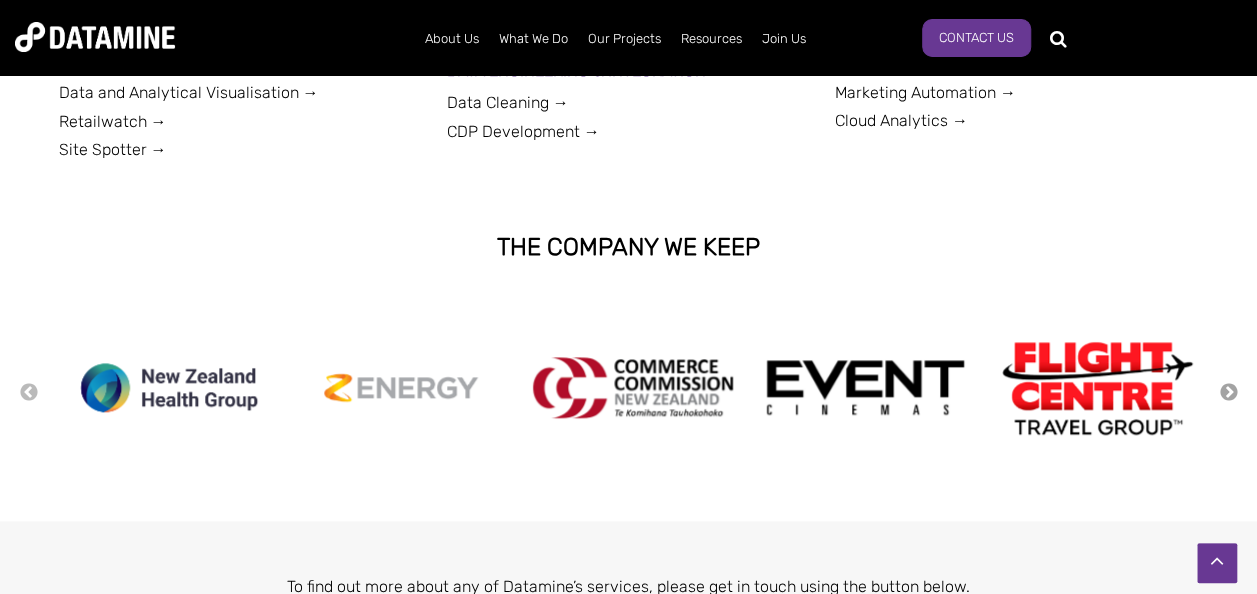 click on "Next" at bounding box center (1229, 393) 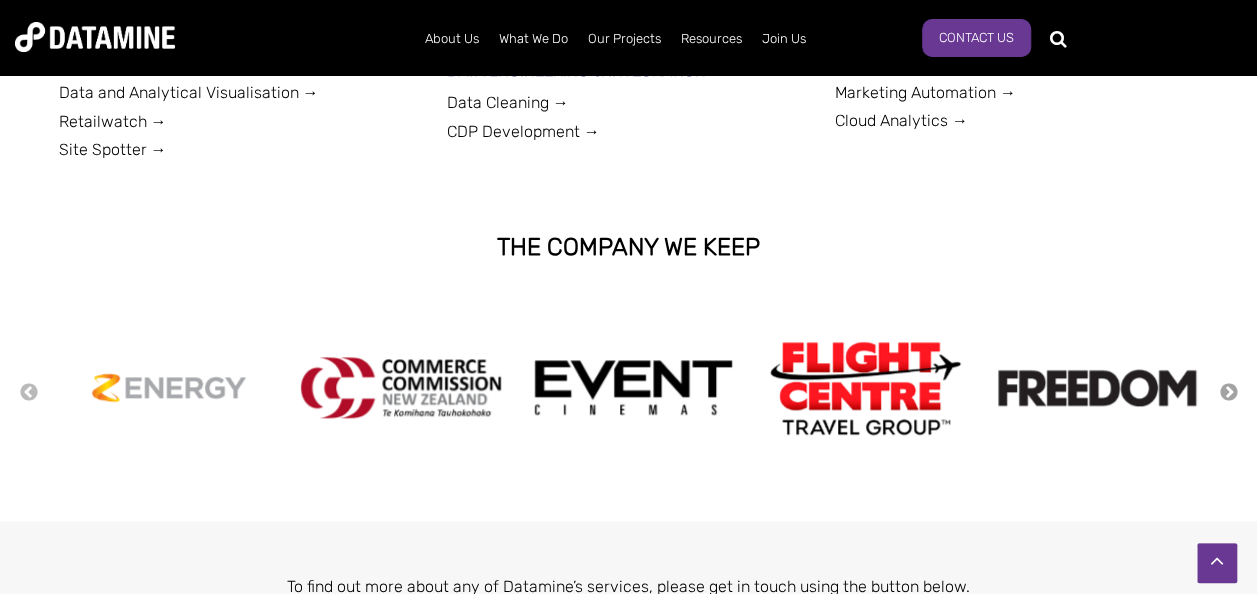 click on "Next" at bounding box center [1229, 393] 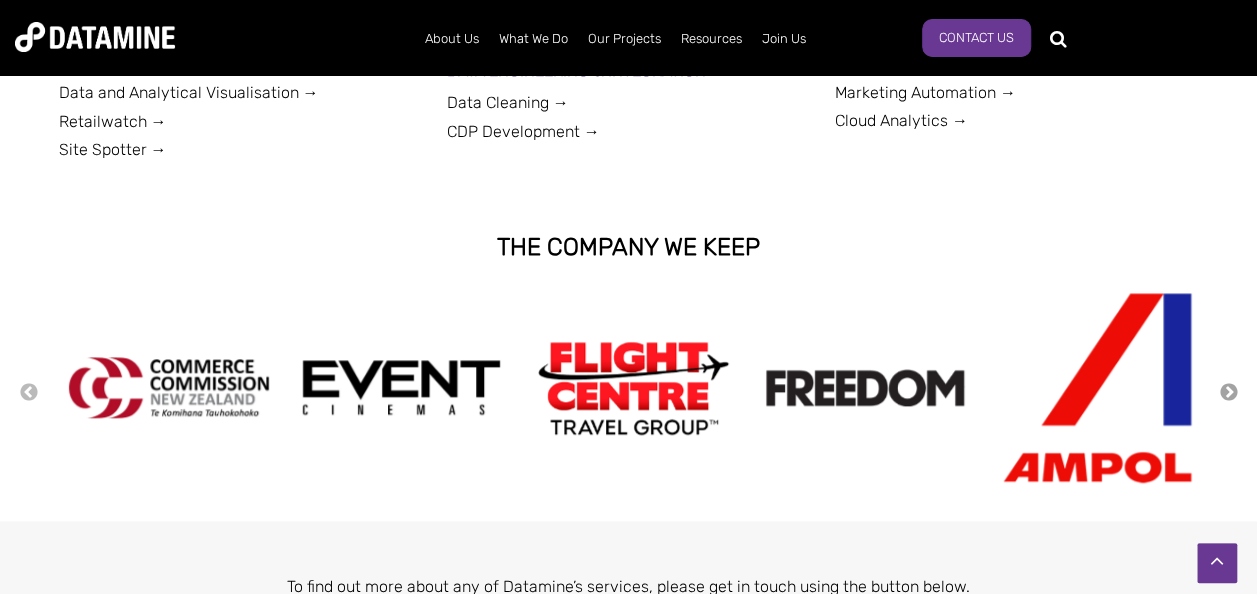 click on "Next" at bounding box center [1229, 393] 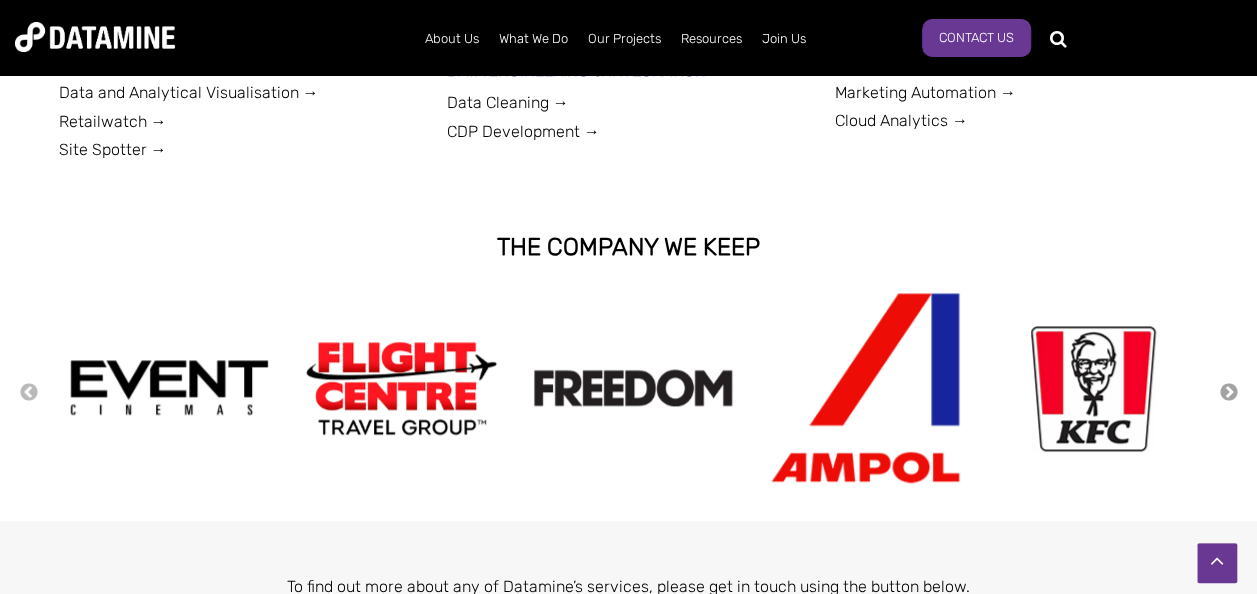 click on "Next" at bounding box center [1229, 393] 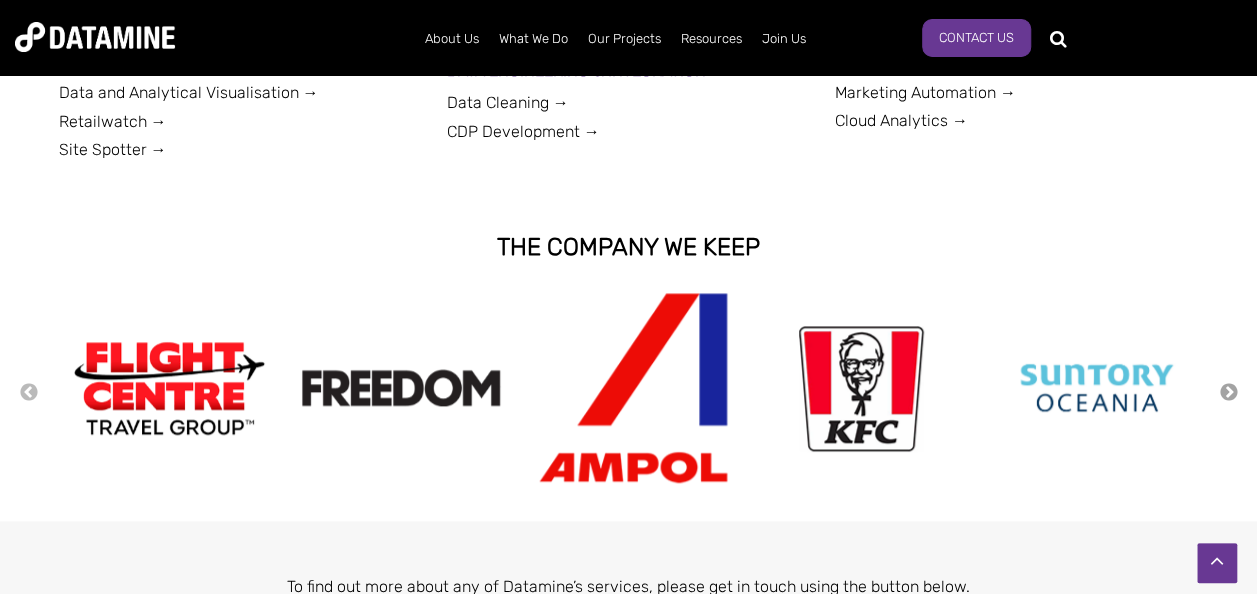 click on "Next" at bounding box center (1229, 393) 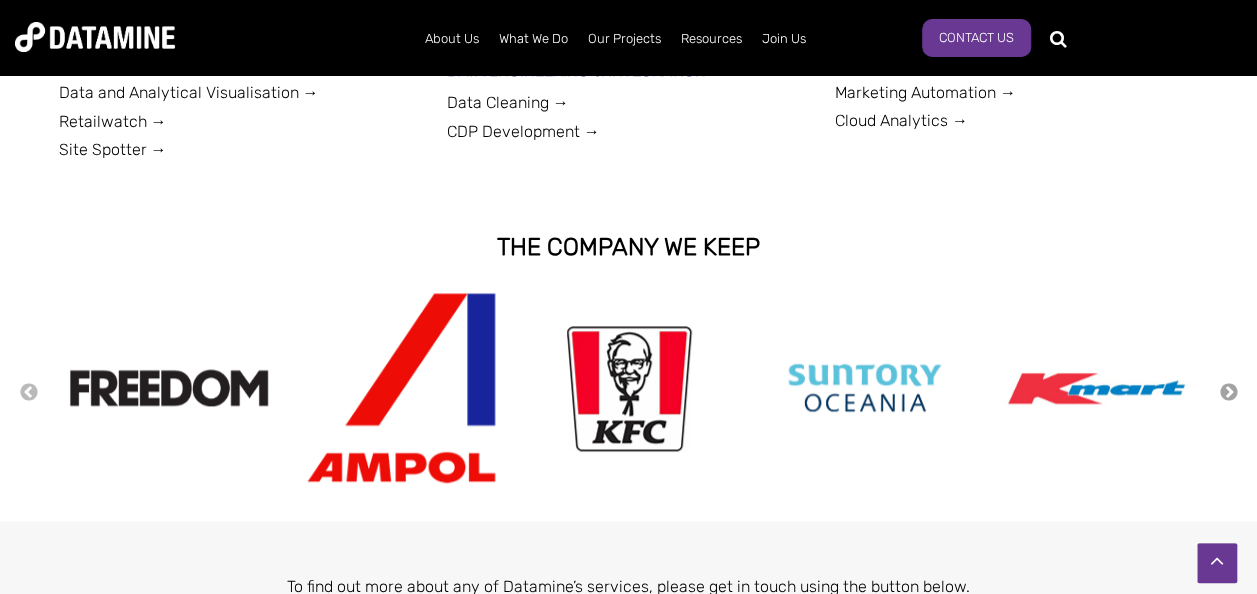 click on "Next" at bounding box center (1229, 393) 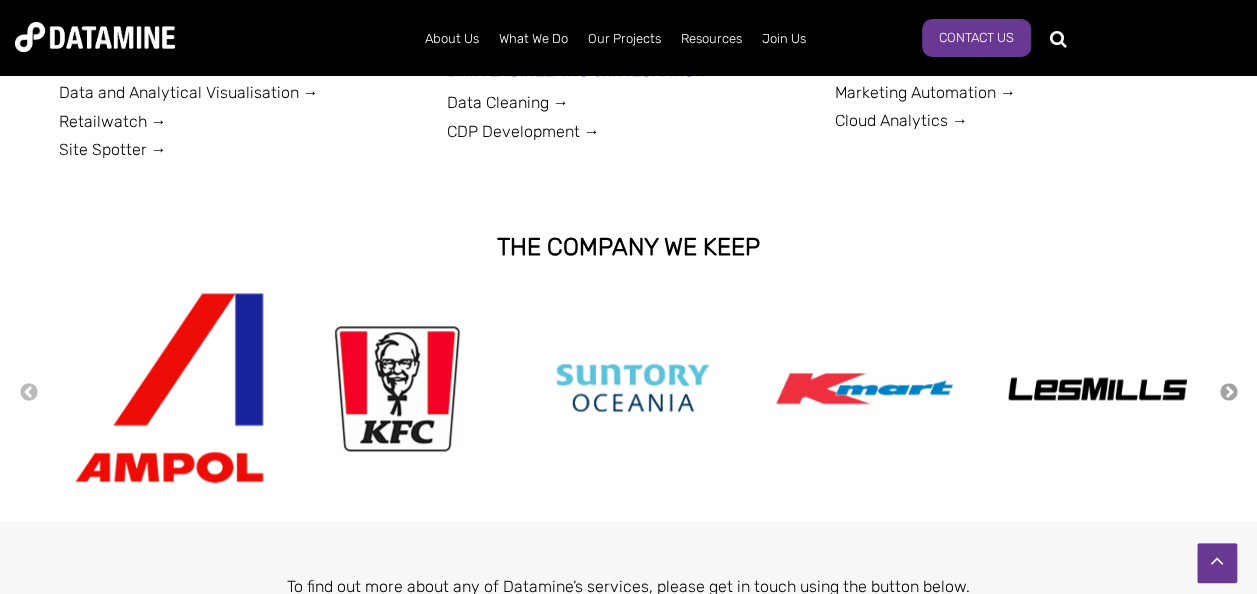 click on "Next" at bounding box center (1229, 393) 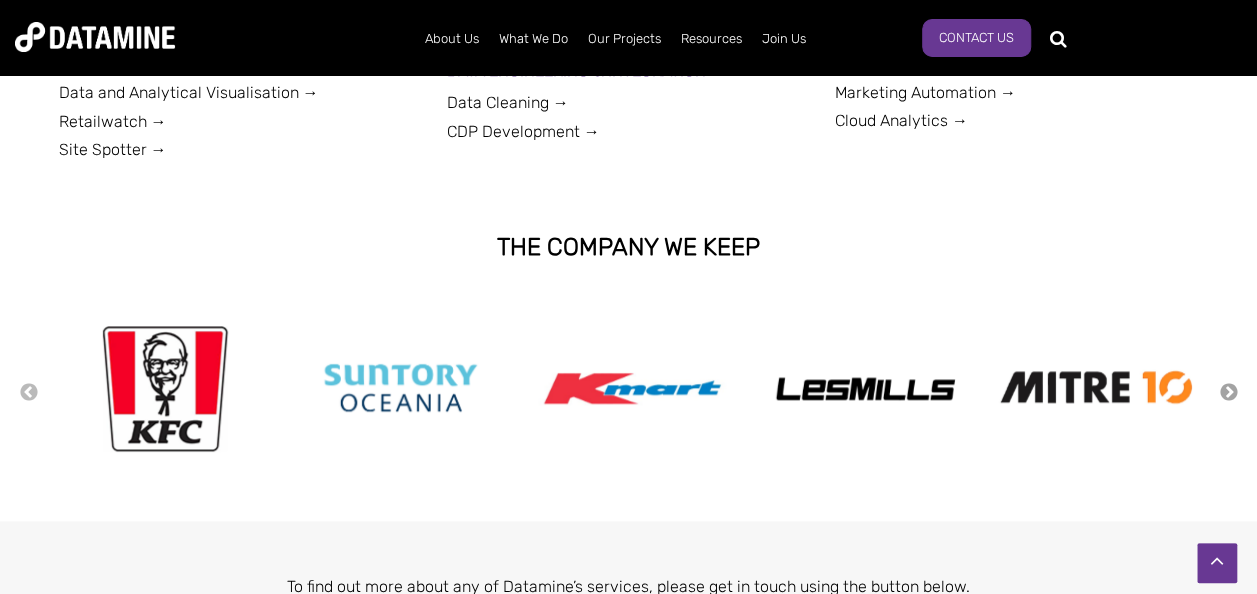 click on "Next" at bounding box center (1229, 393) 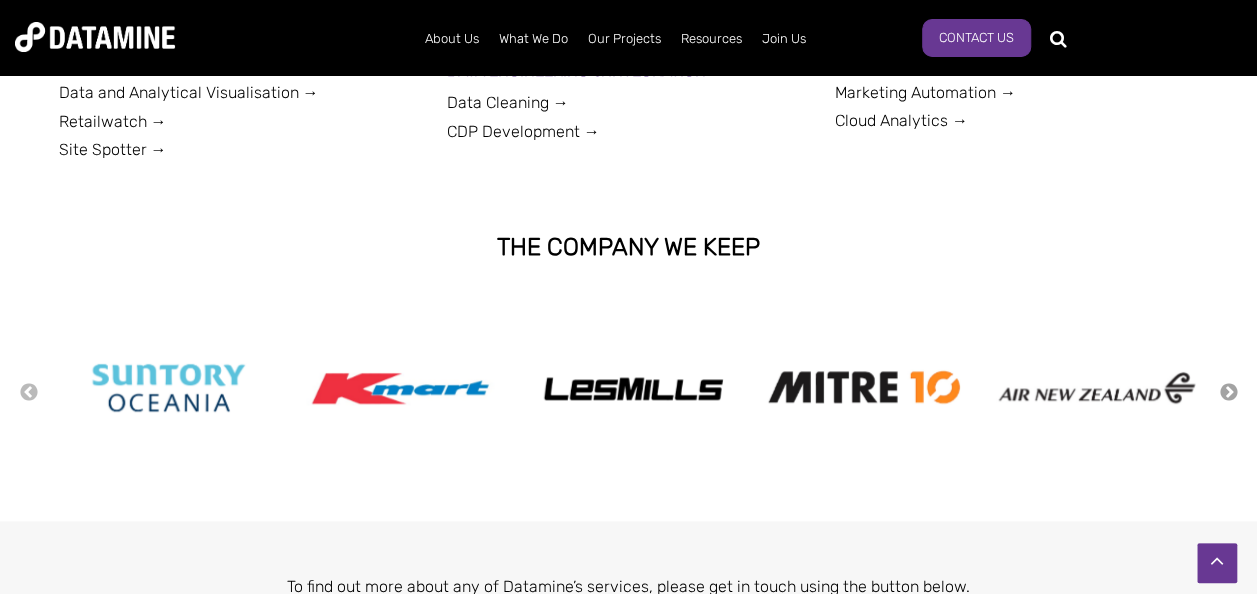 click on "Next" at bounding box center (1229, 393) 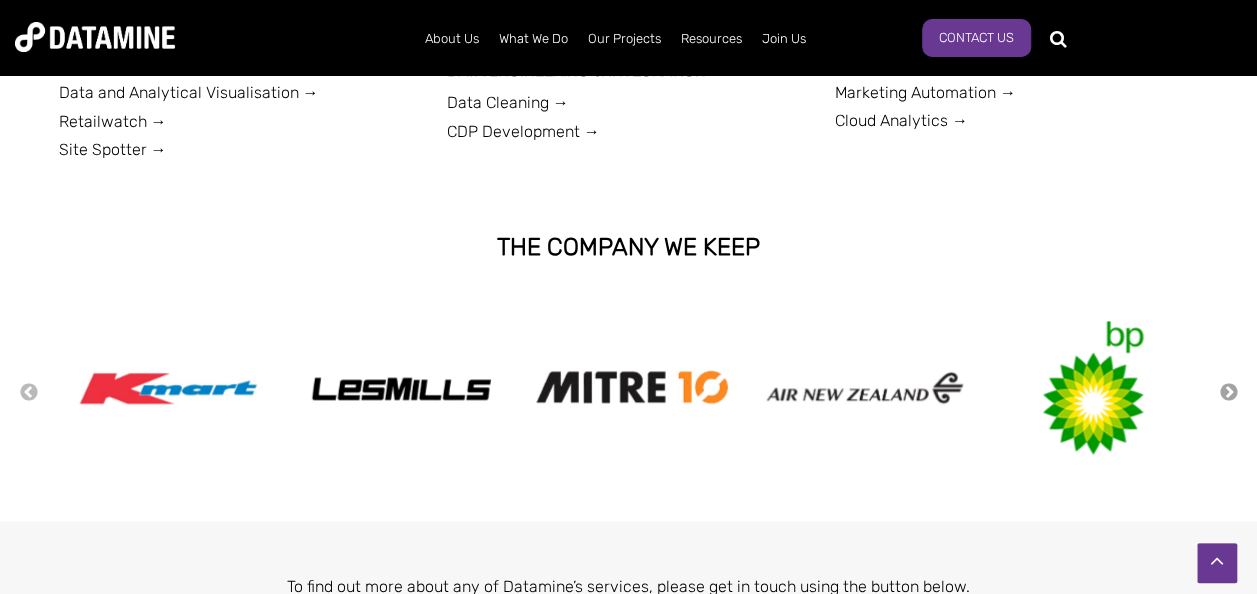 click on "Next" at bounding box center [1229, 393] 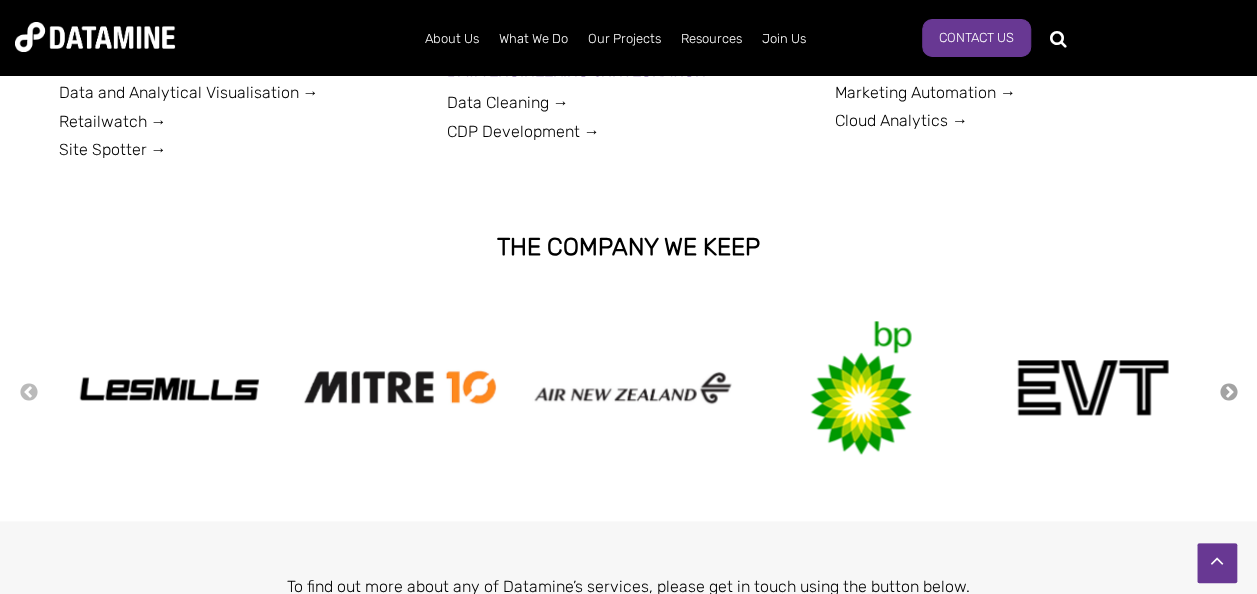 click on "Next" at bounding box center (1229, 393) 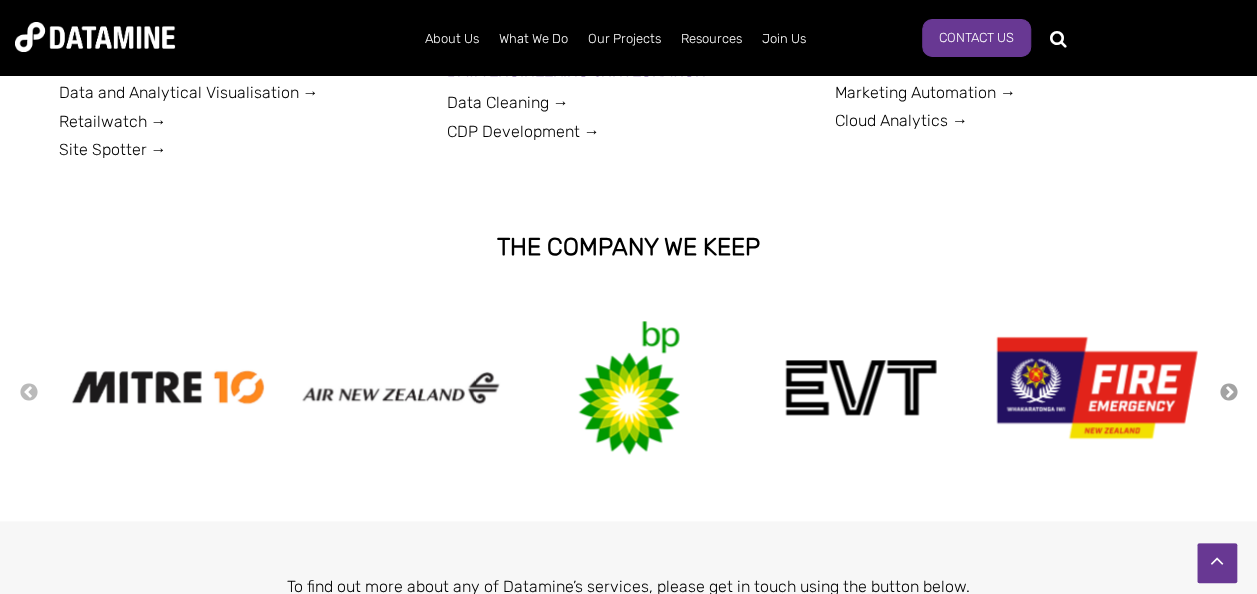 click on "Next" at bounding box center [1229, 393] 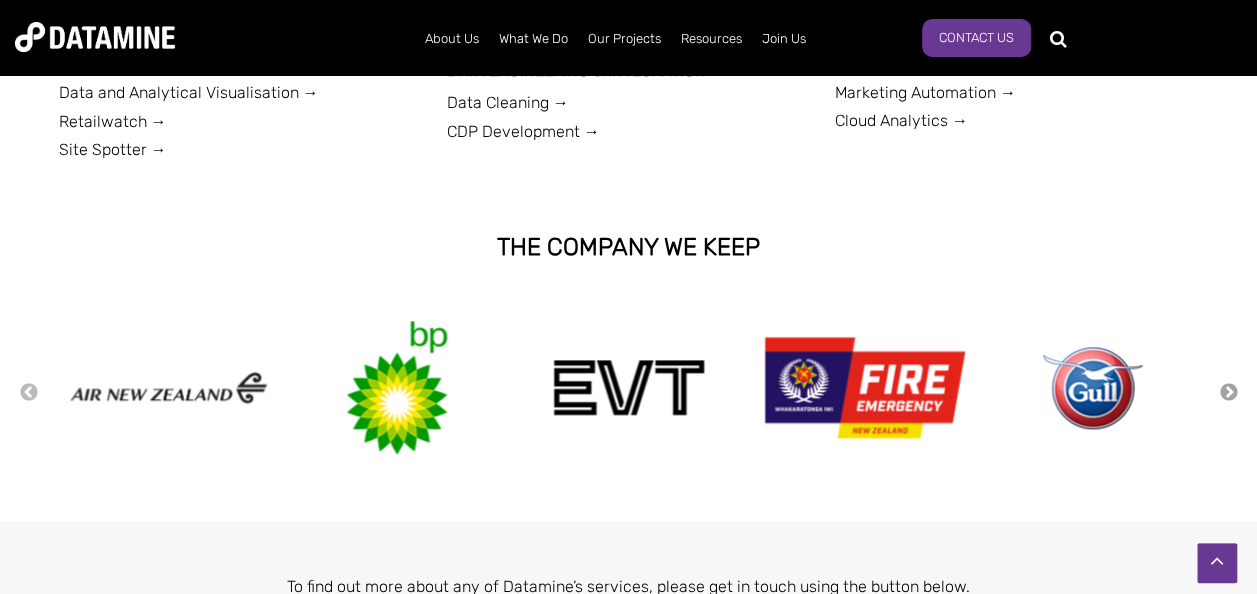 click on "Next" at bounding box center (1229, 393) 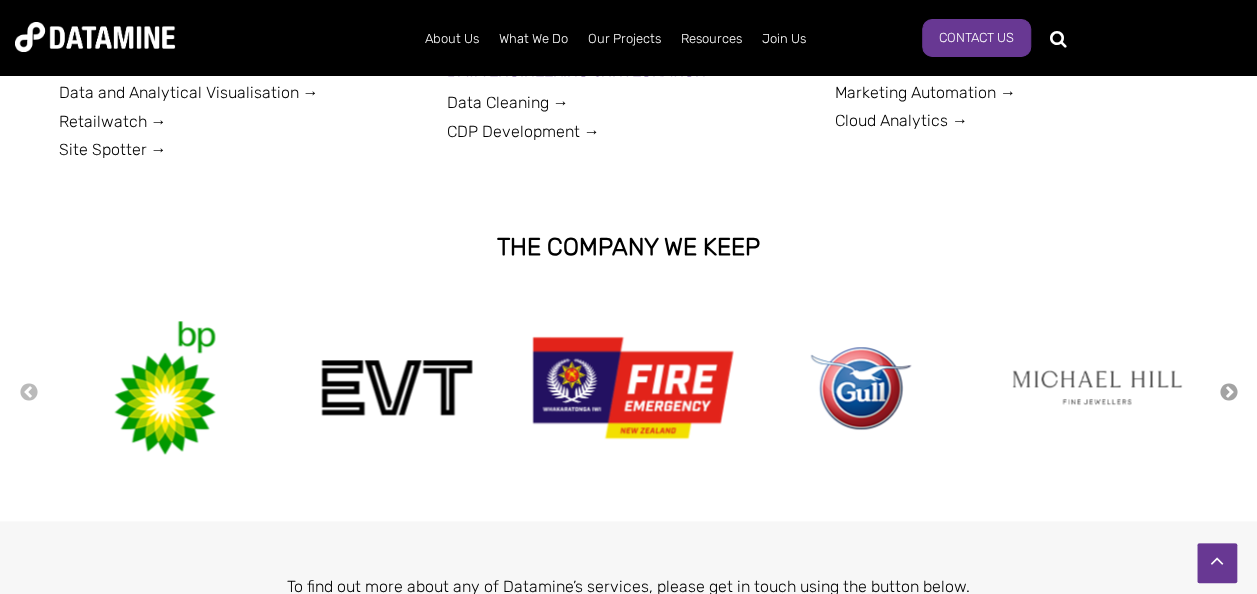 click on "Next" at bounding box center (1229, 393) 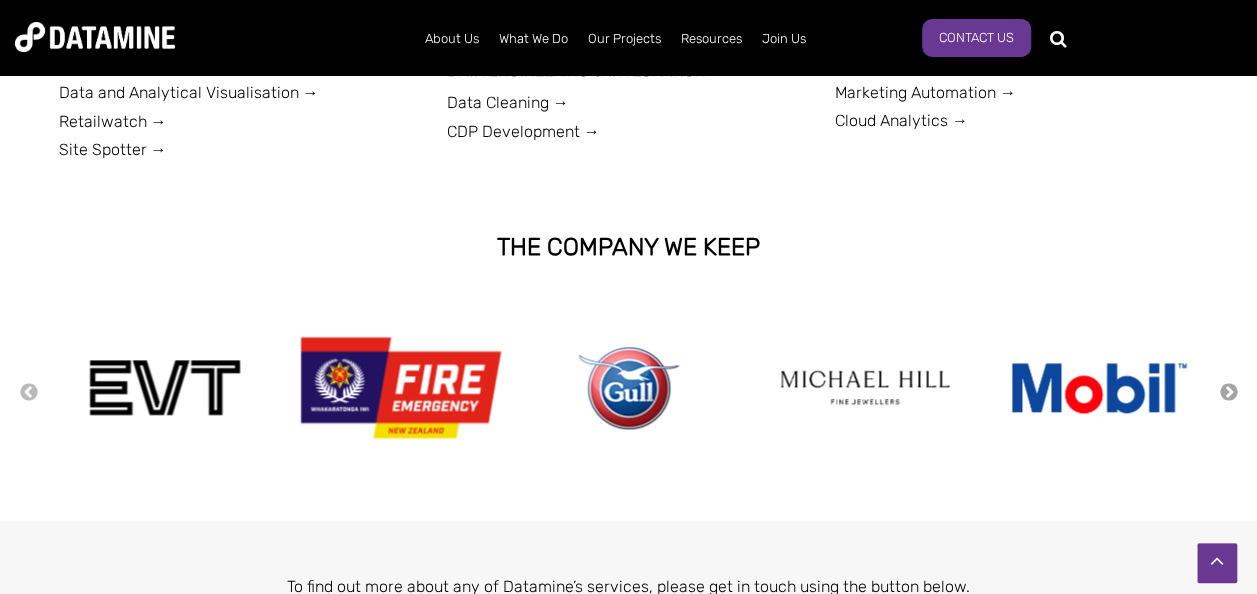 click on "Next" at bounding box center [1229, 393] 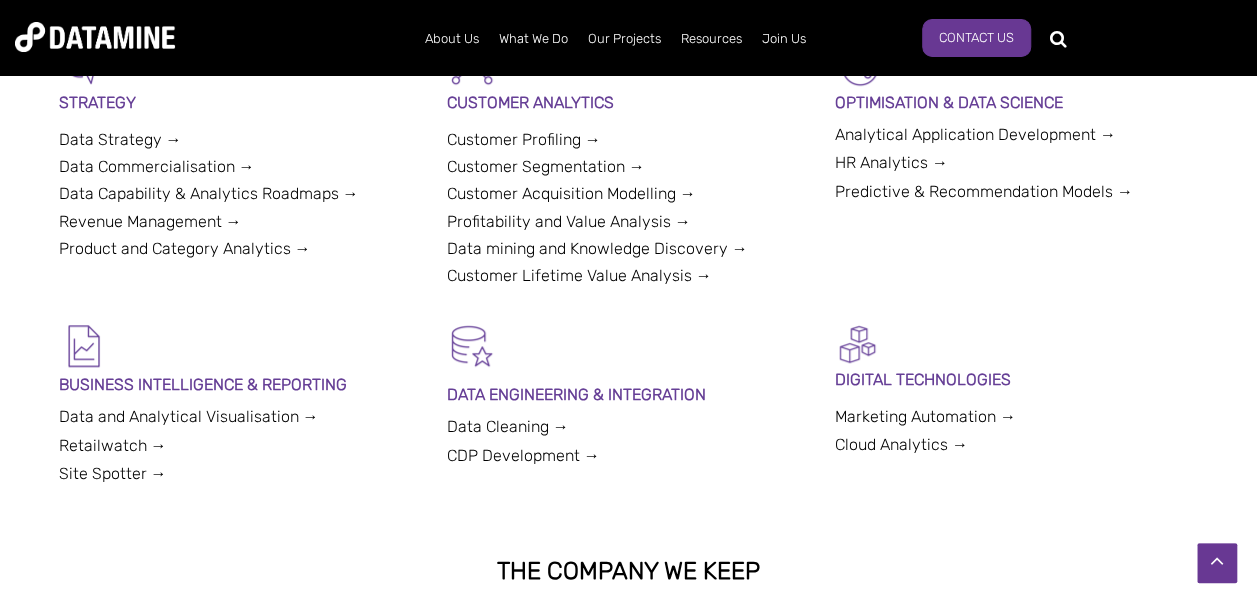 scroll, scrollTop: 400, scrollLeft: 0, axis: vertical 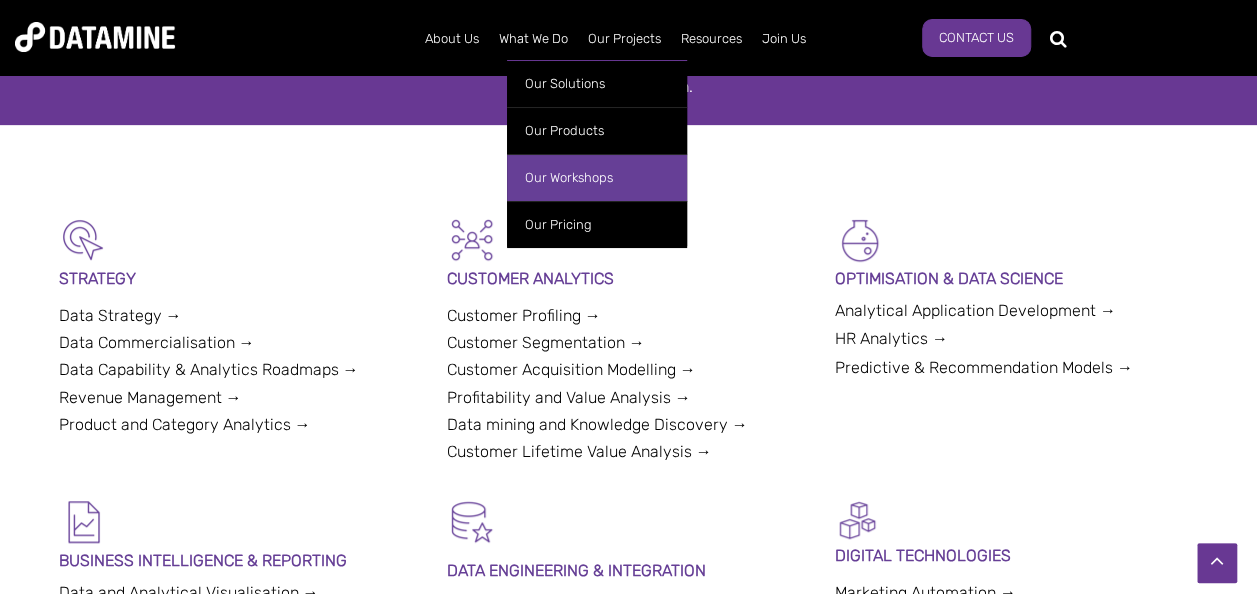 click on "Our Workshops" at bounding box center [597, 177] 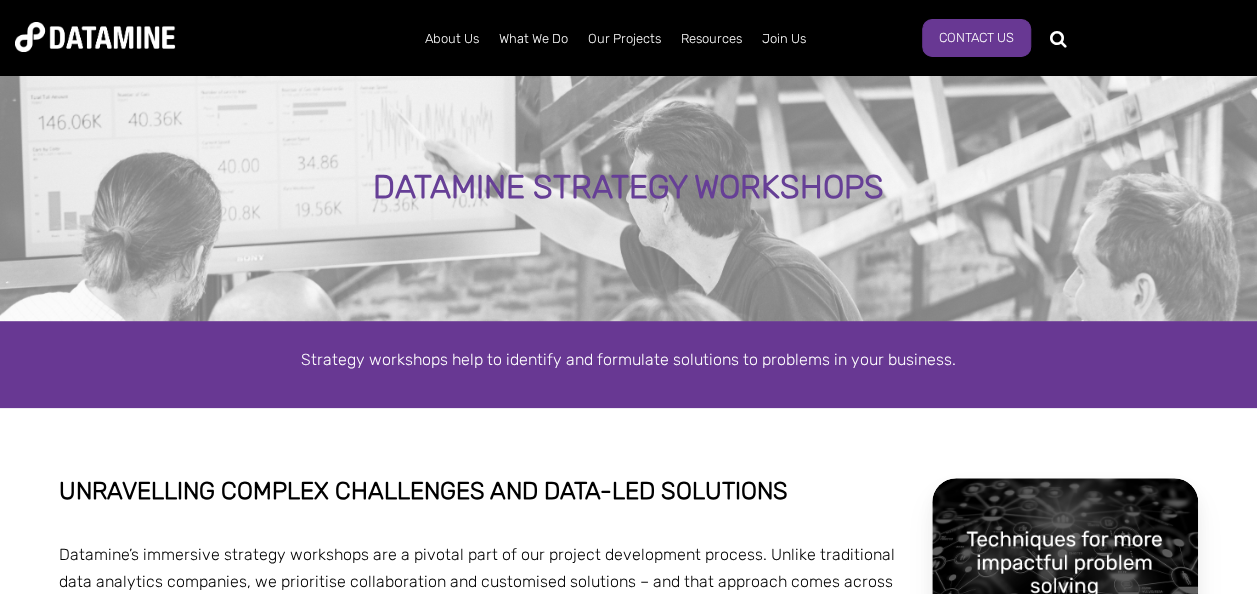 scroll, scrollTop: 105, scrollLeft: 0, axis: vertical 